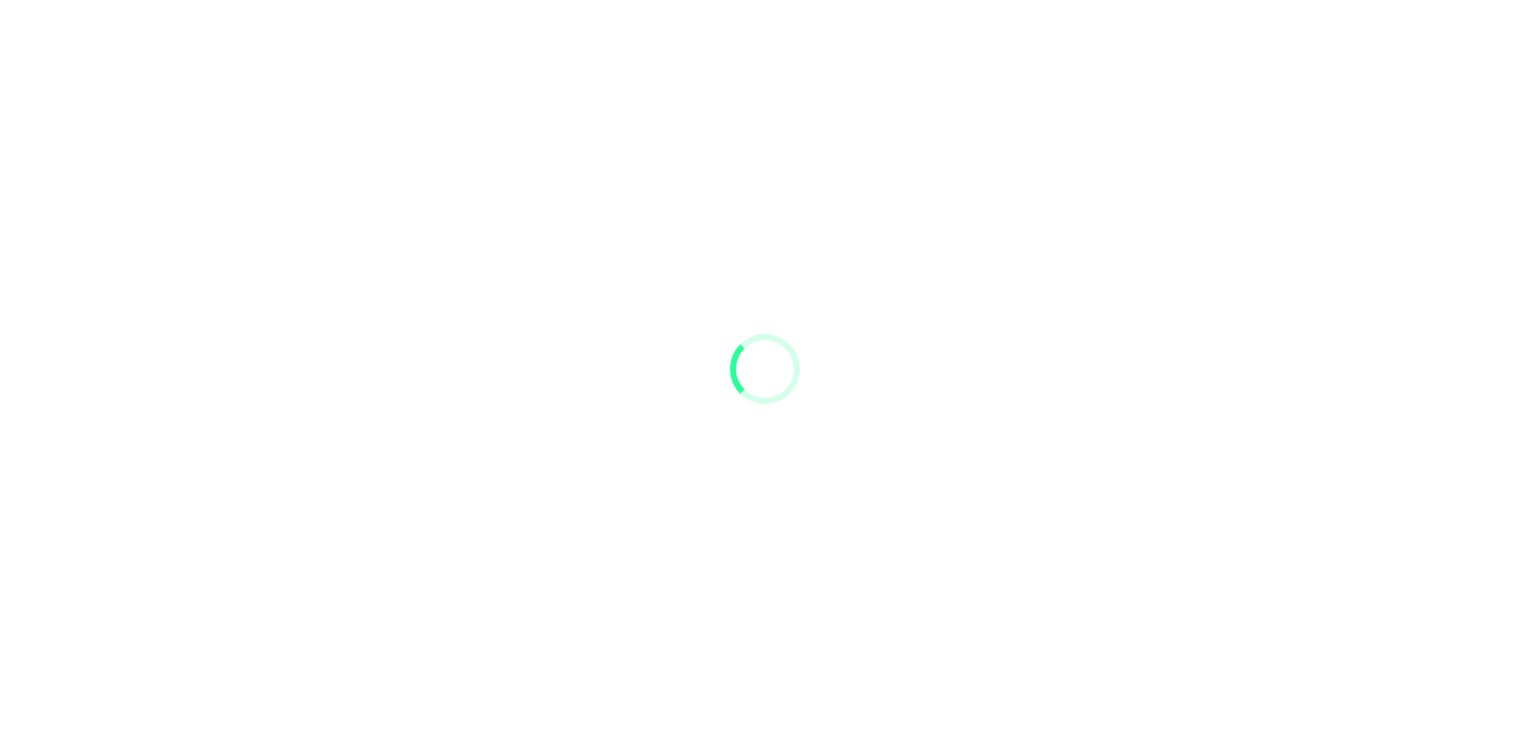 scroll, scrollTop: 0, scrollLeft: 0, axis: both 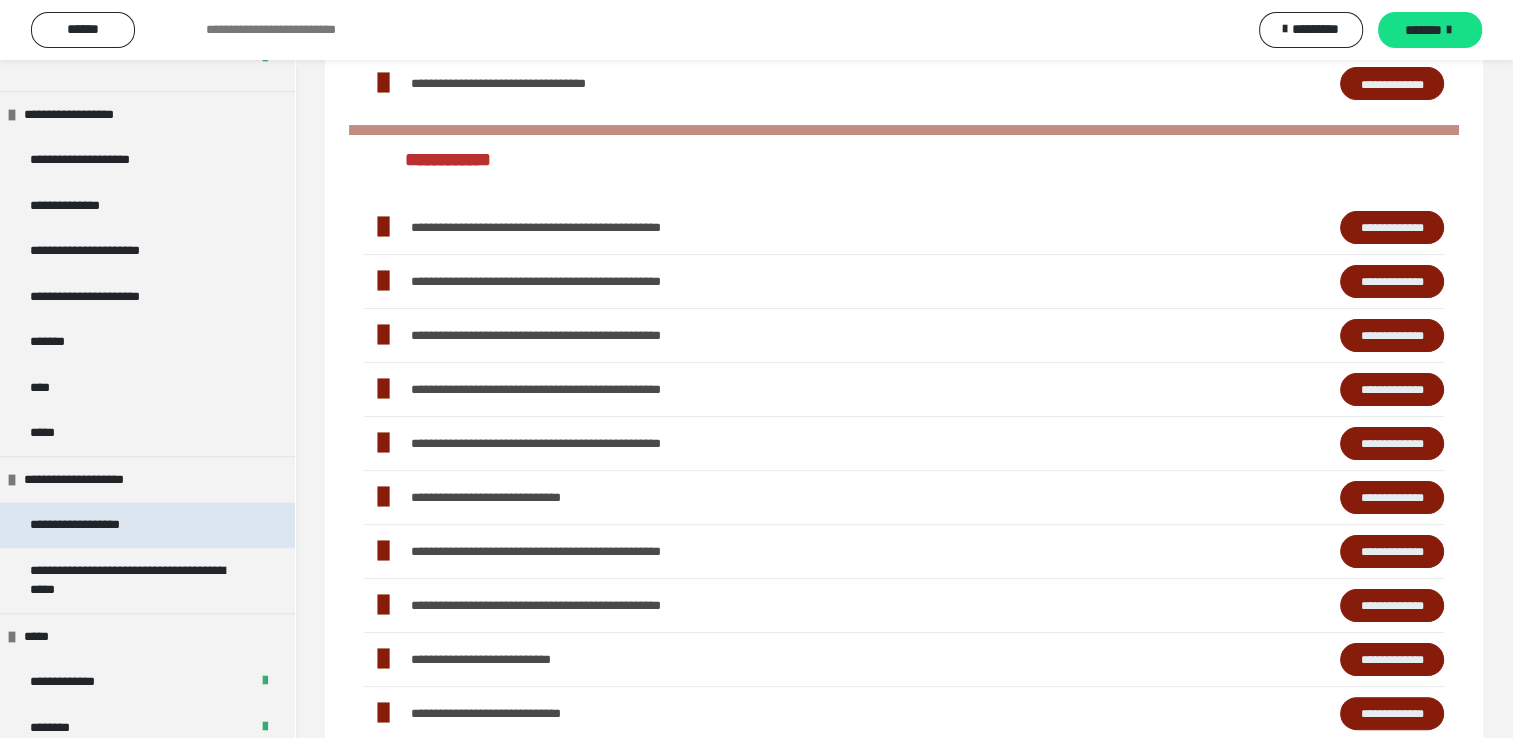 click on "**********" at bounding box center (98, 525) 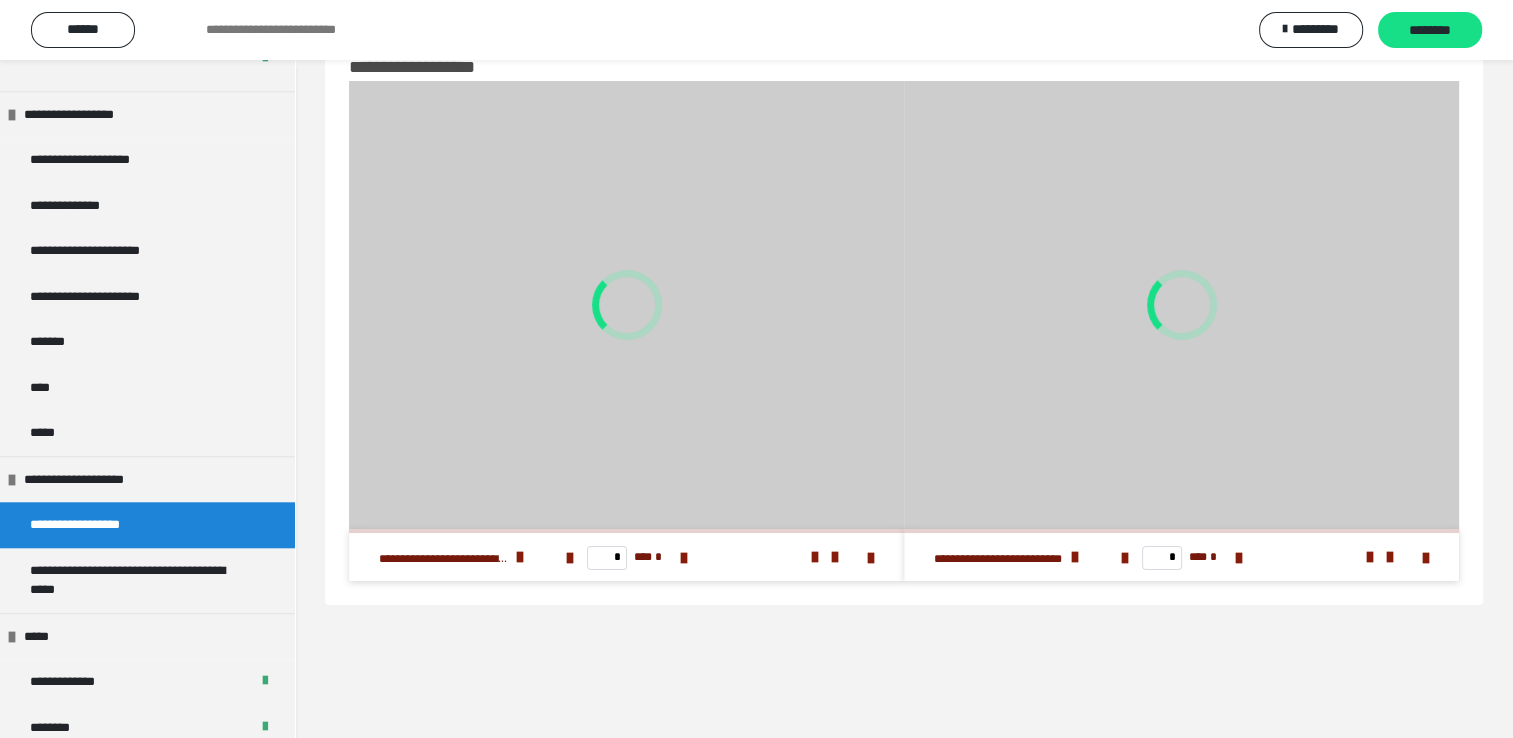 scroll, scrollTop: 60, scrollLeft: 0, axis: vertical 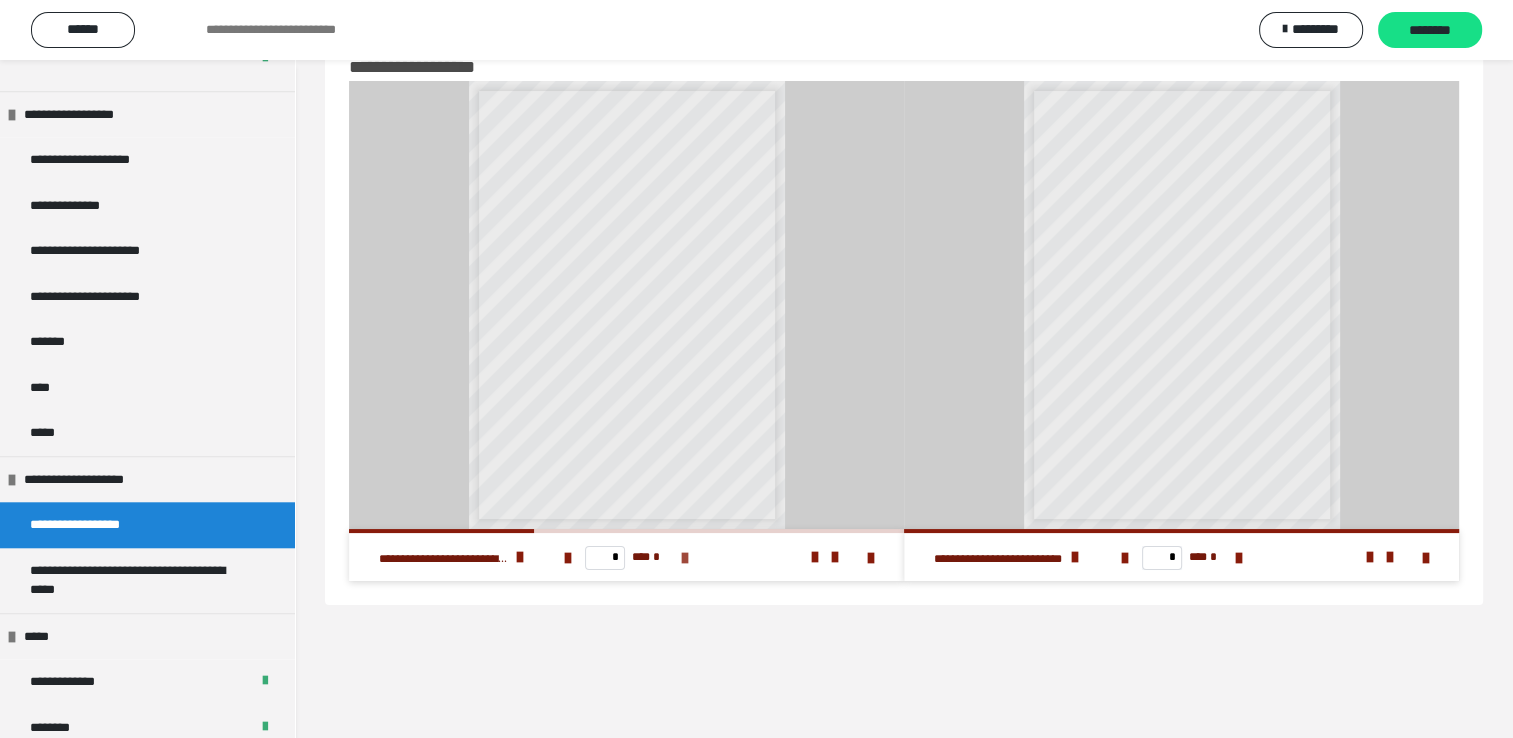 click at bounding box center [685, 558] 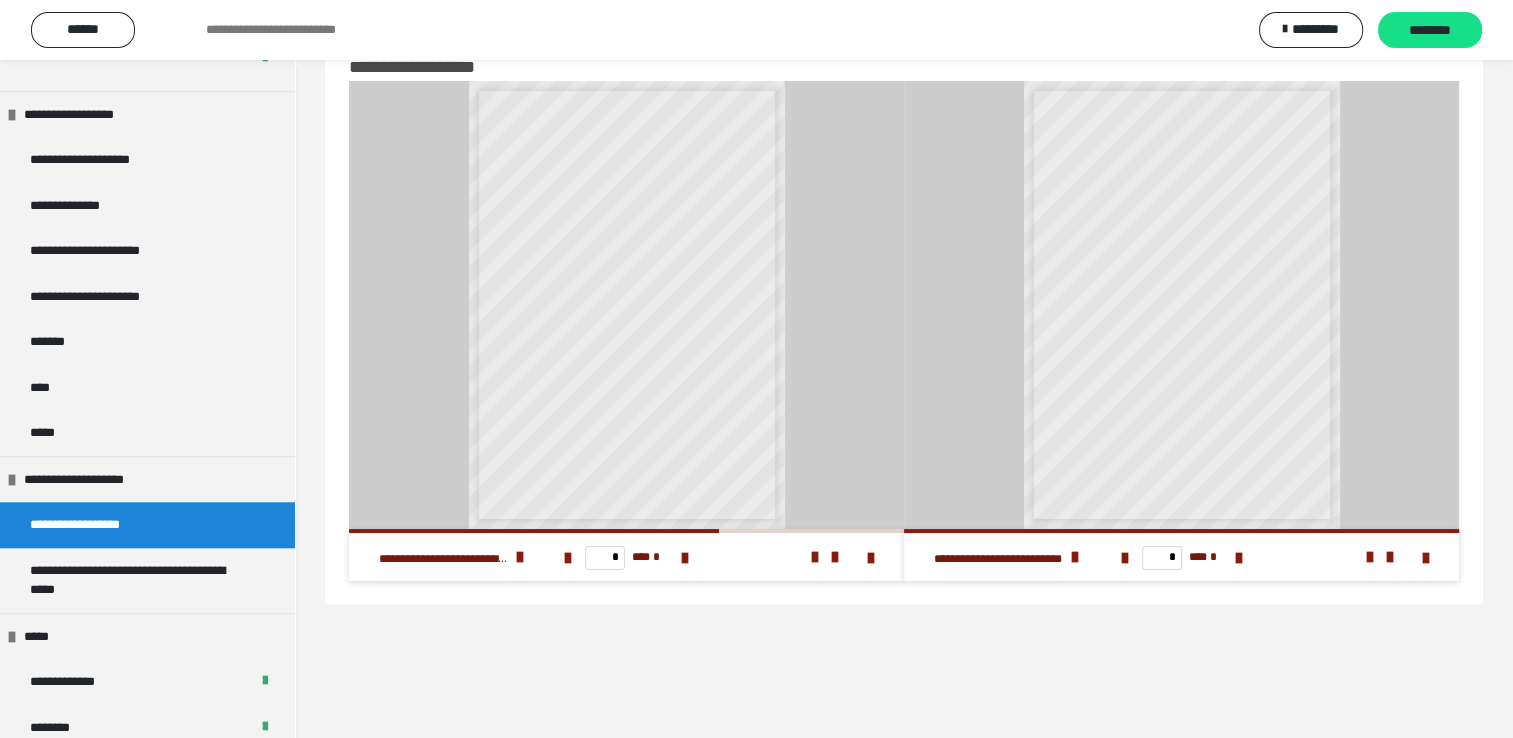 click on "**********" at bounding box center [655, 371] 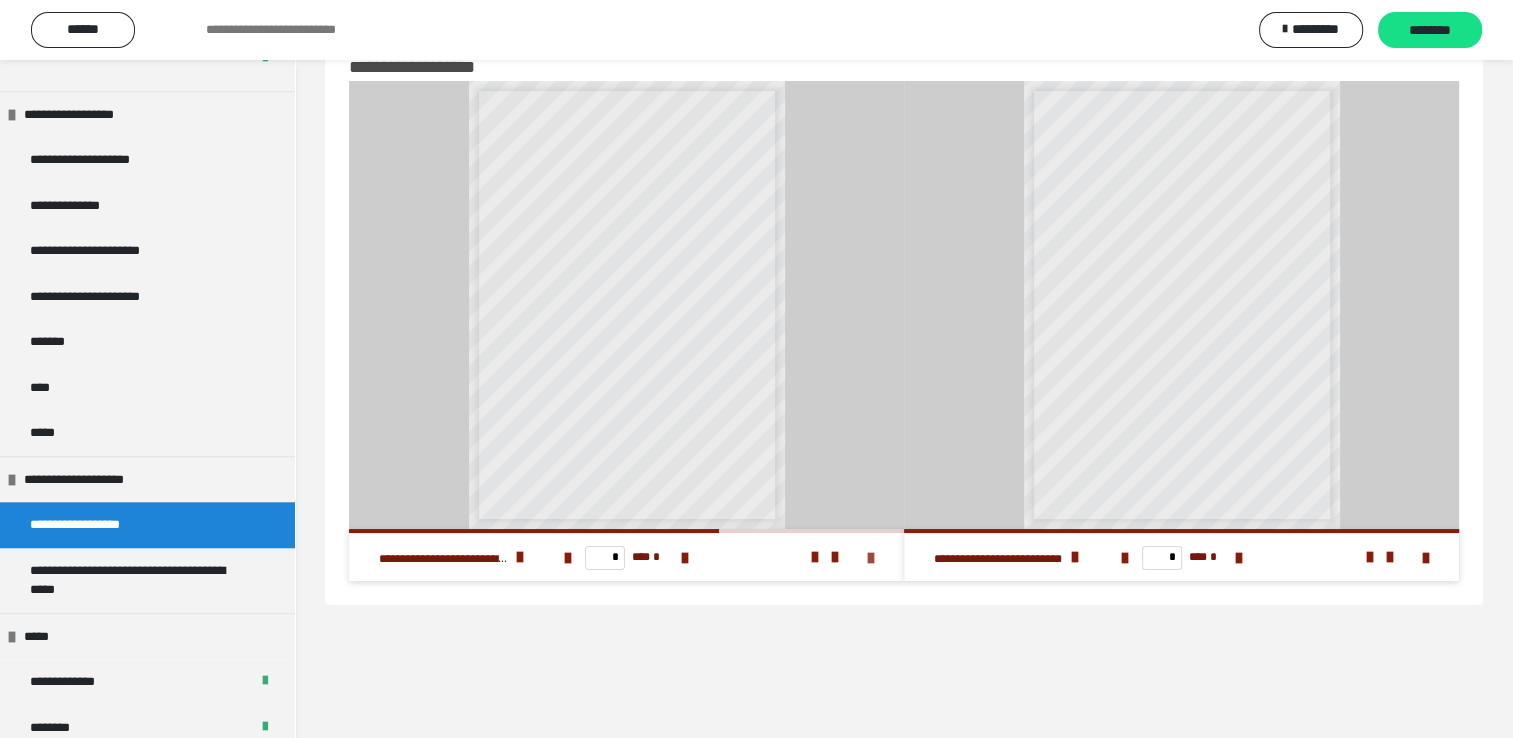 click at bounding box center [871, 558] 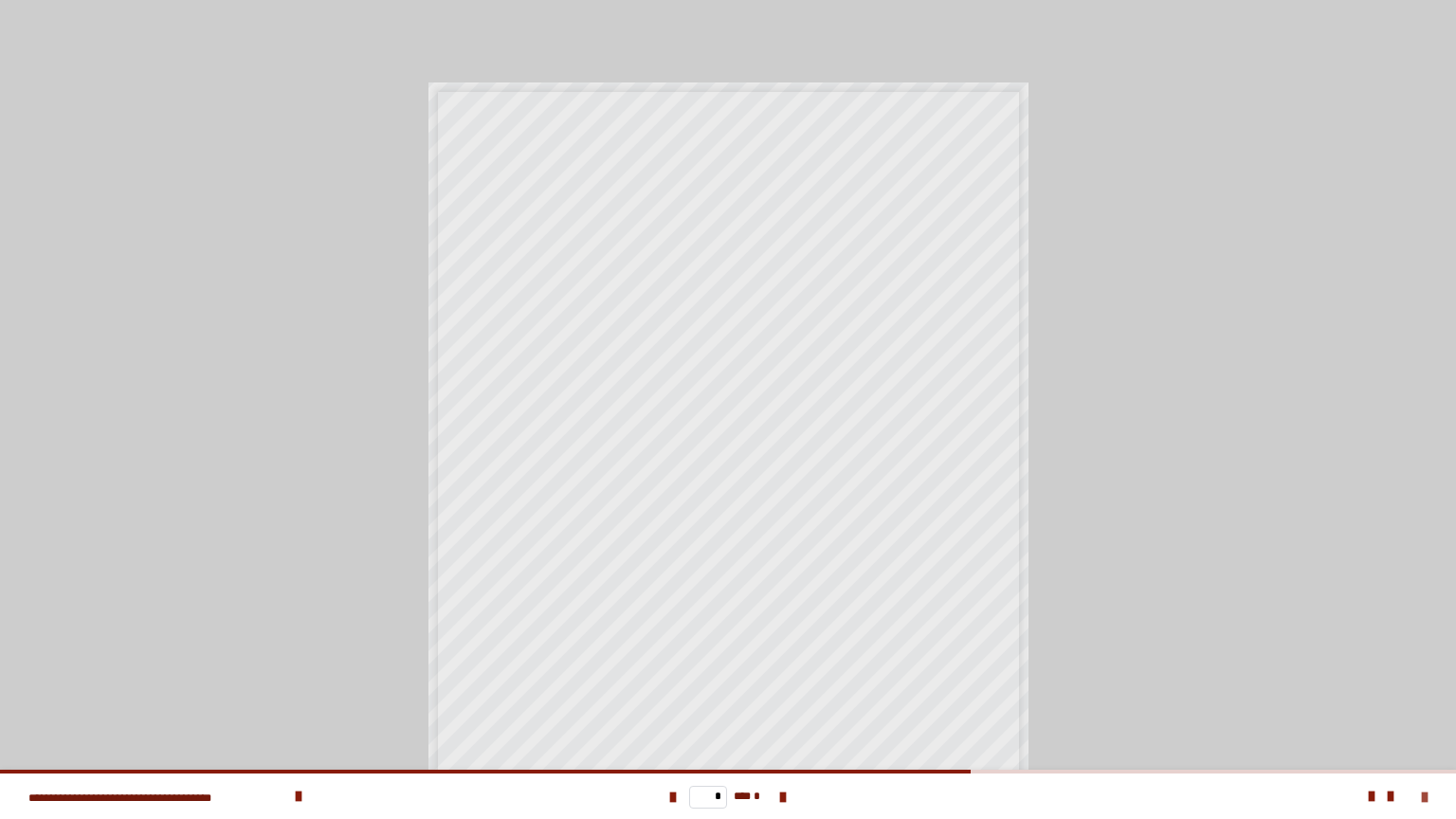 click at bounding box center [1425, 797] 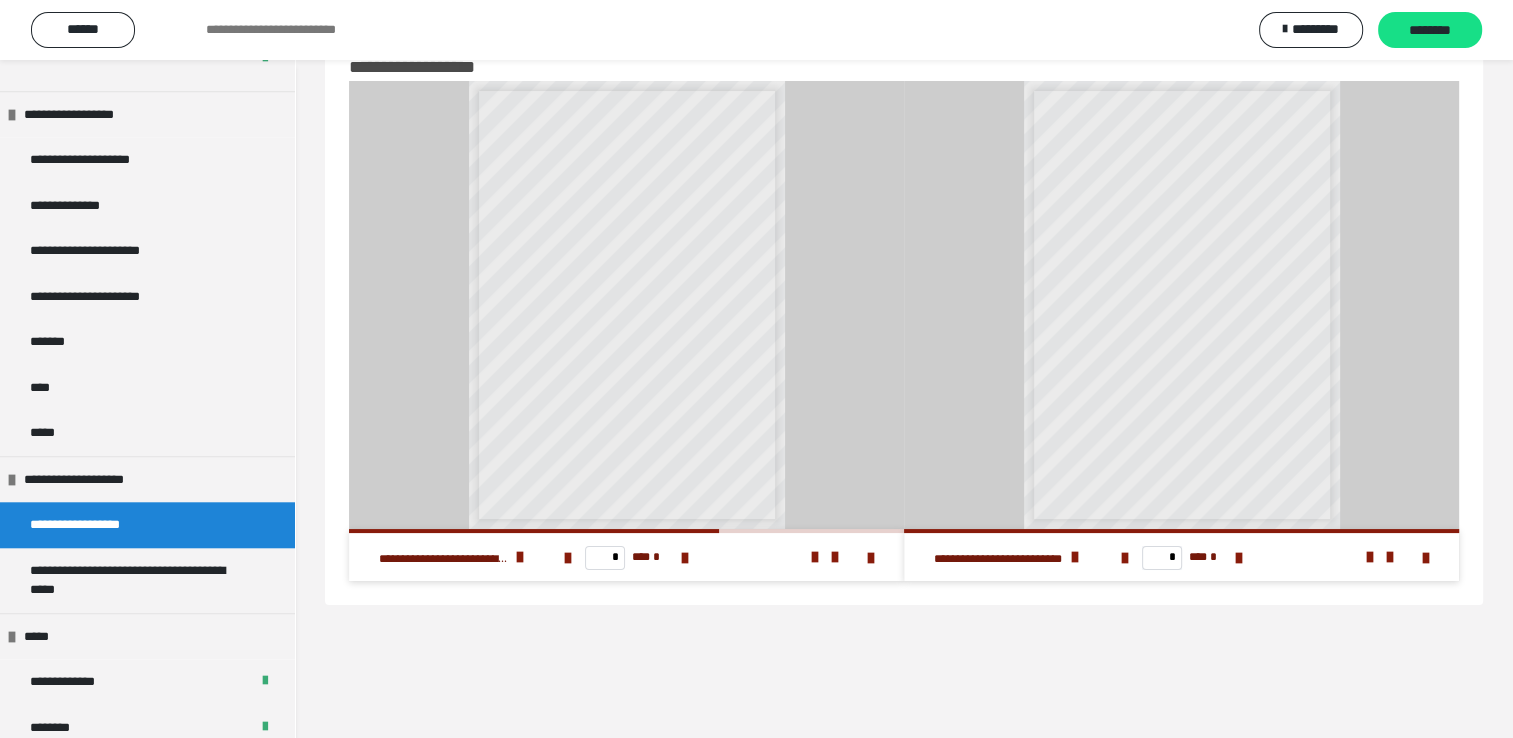click on "**********" at bounding box center [684, 452] 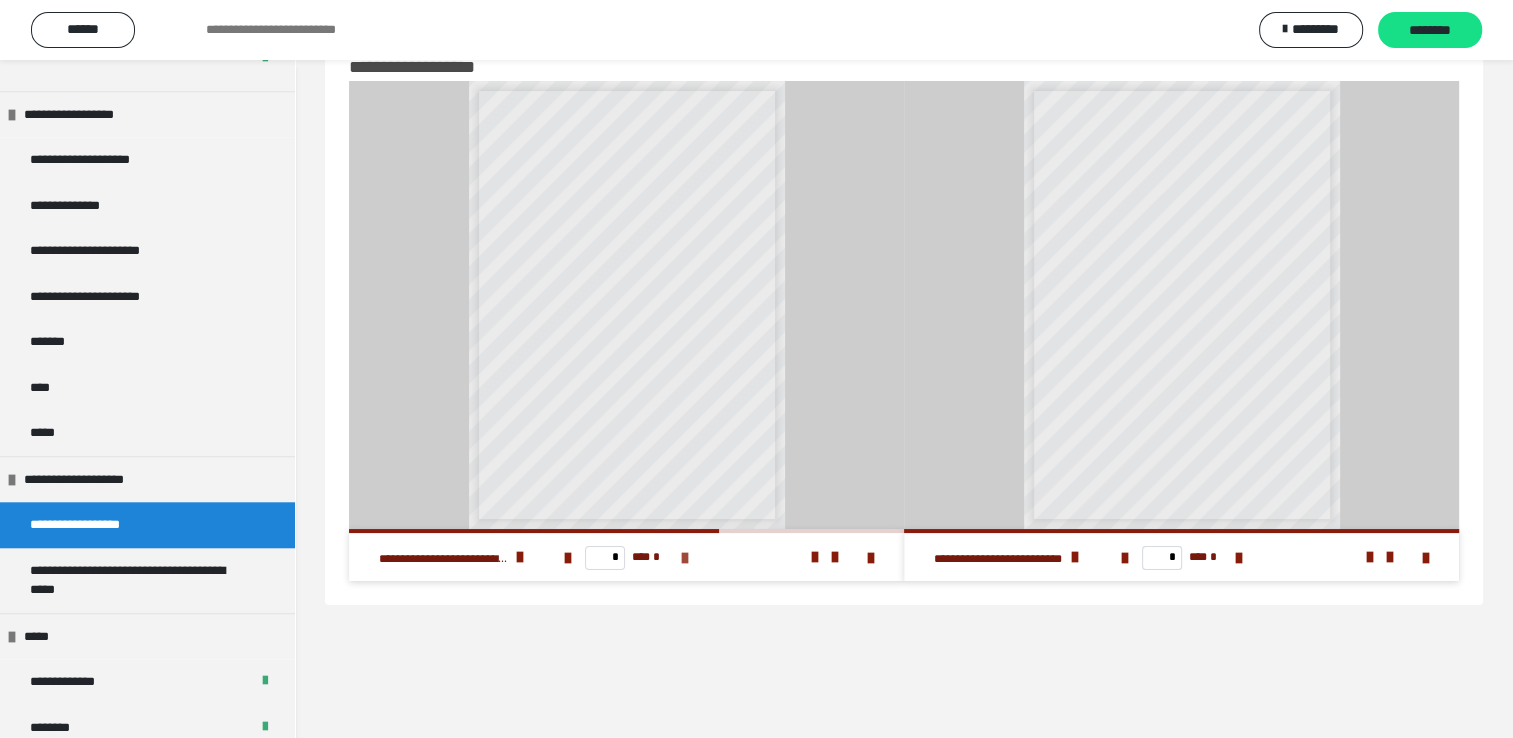 click at bounding box center (685, 558) 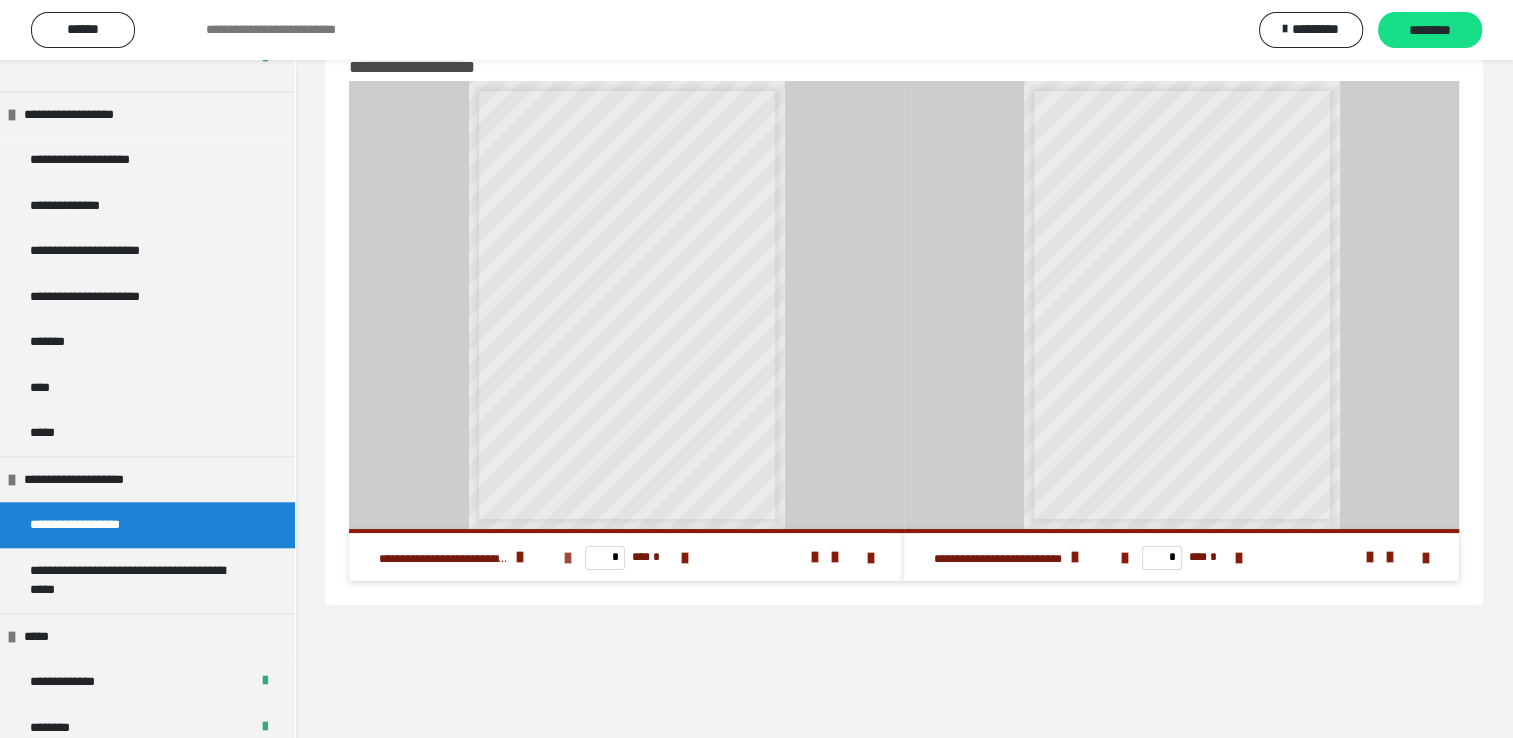 click at bounding box center [568, 558] 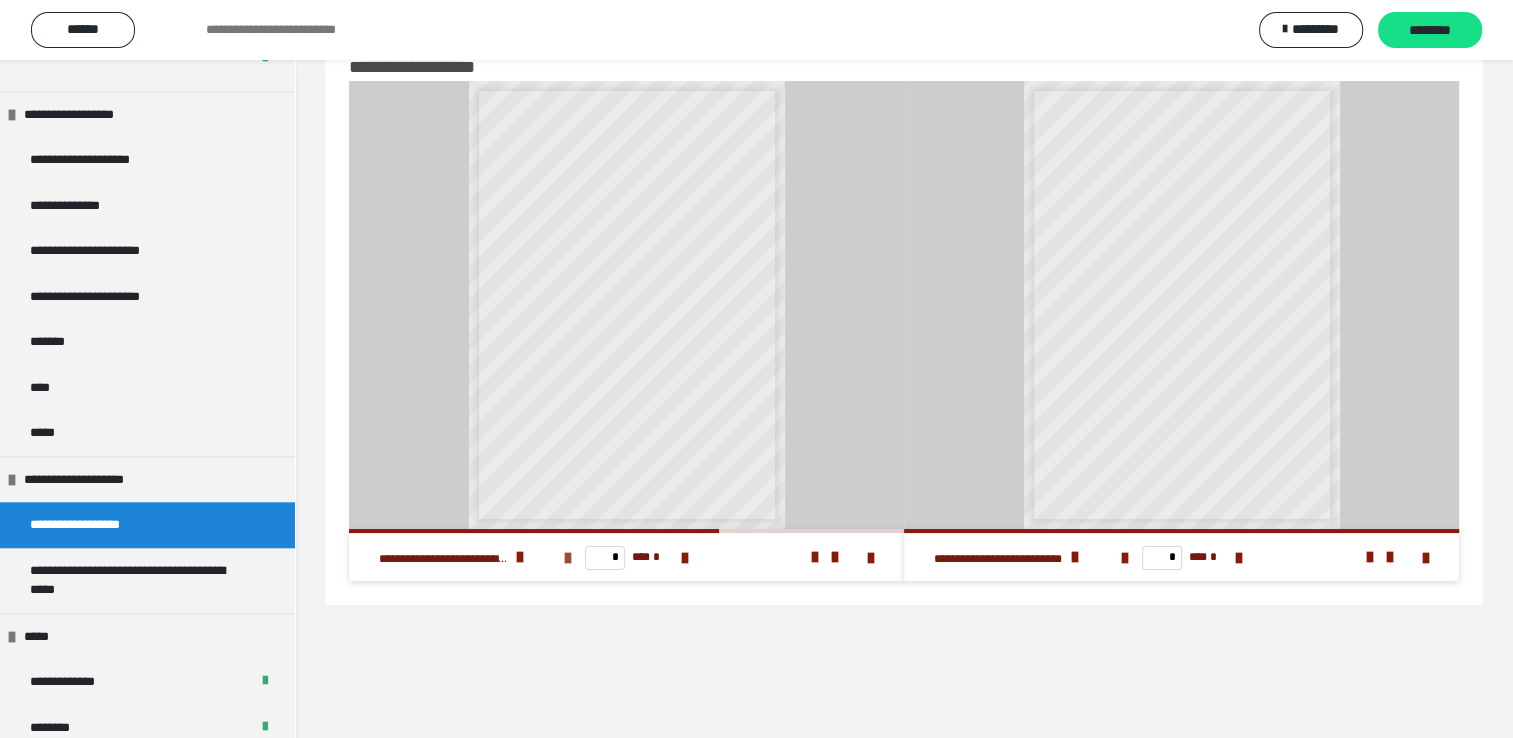 click at bounding box center [568, 558] 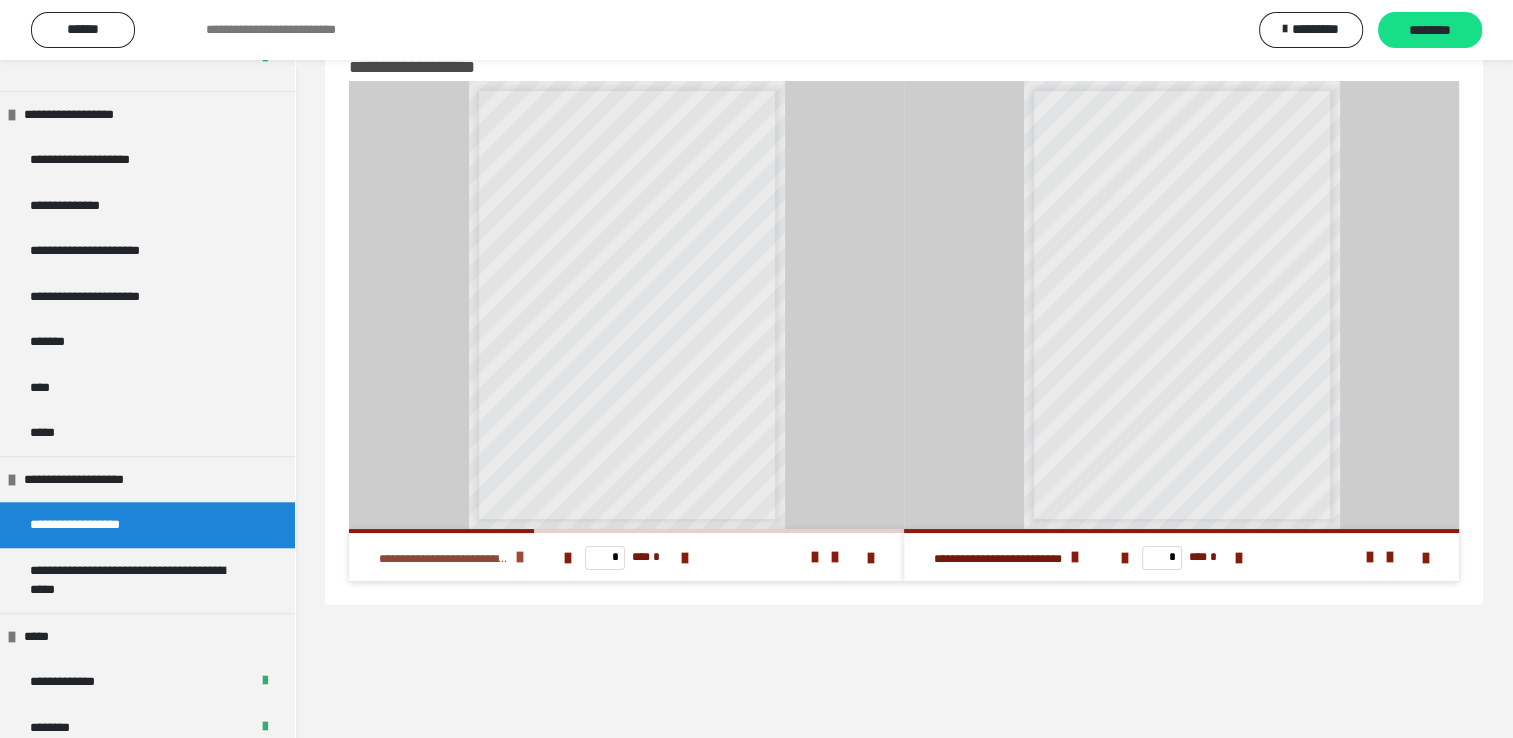 click at bounding box center [520, 557] 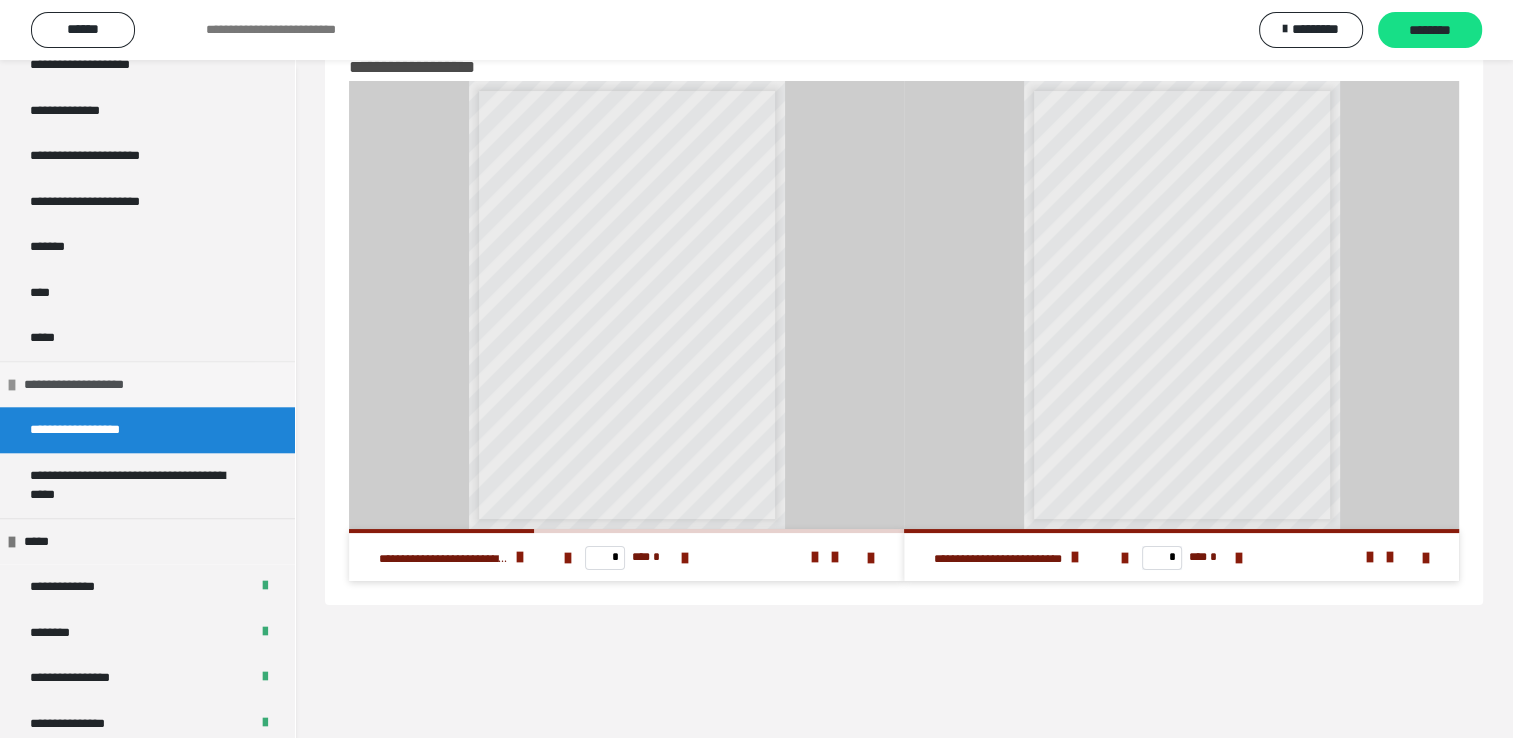 scroll, scrollTop: 1896, scrollLeft: 0, axis: vertical 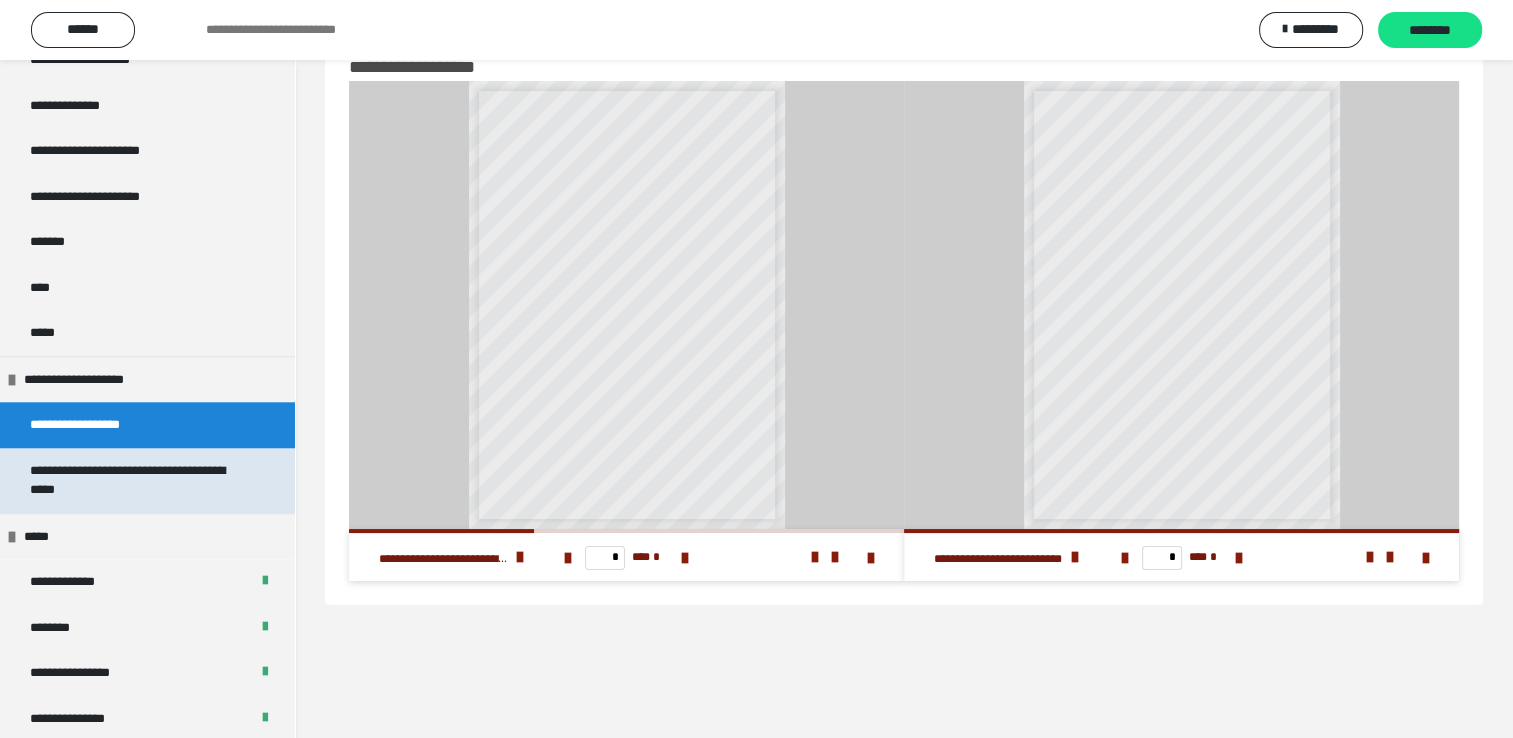 click on "**********" at bounding box center [132, 480] 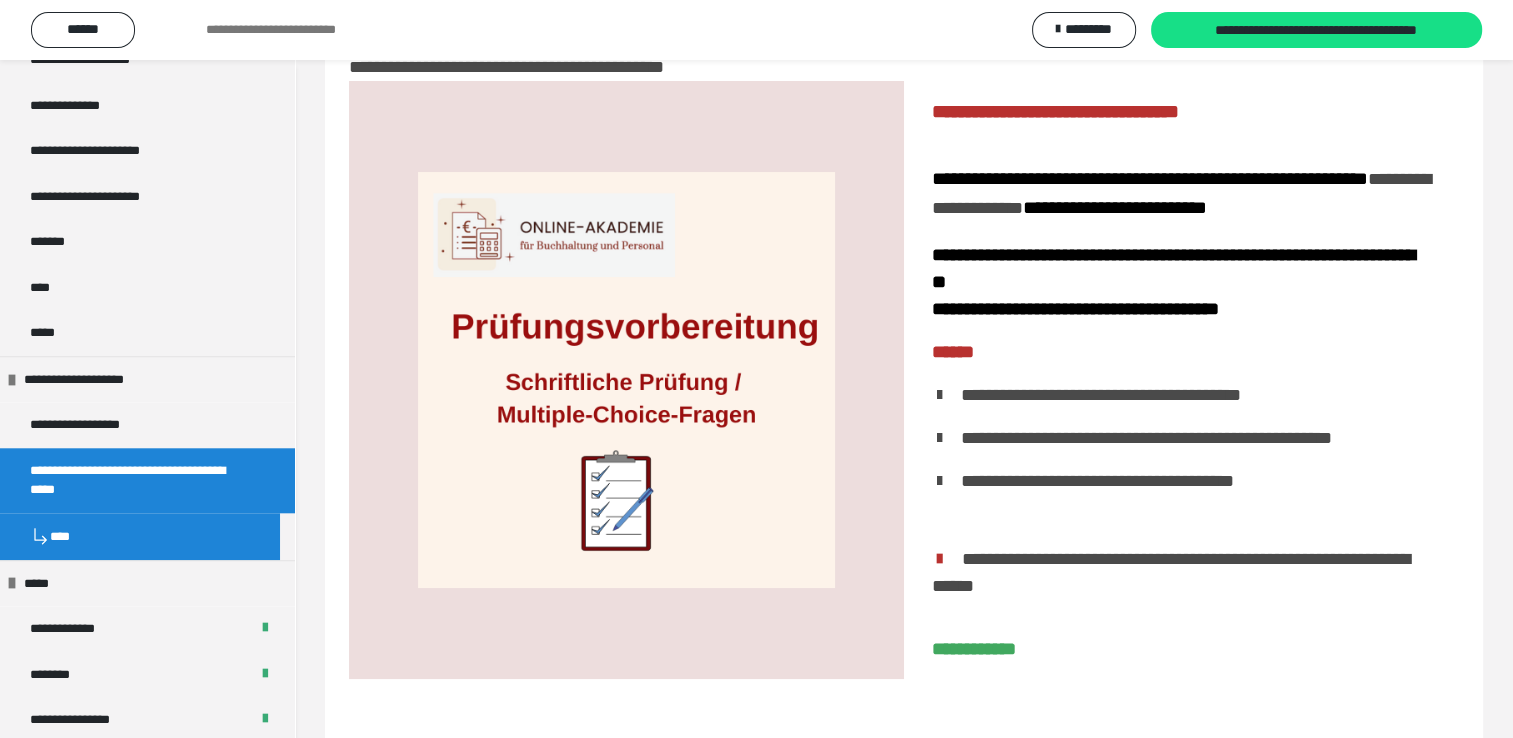 scroll, scrollTop: 115, scrollLeft: 0, axis: vertical 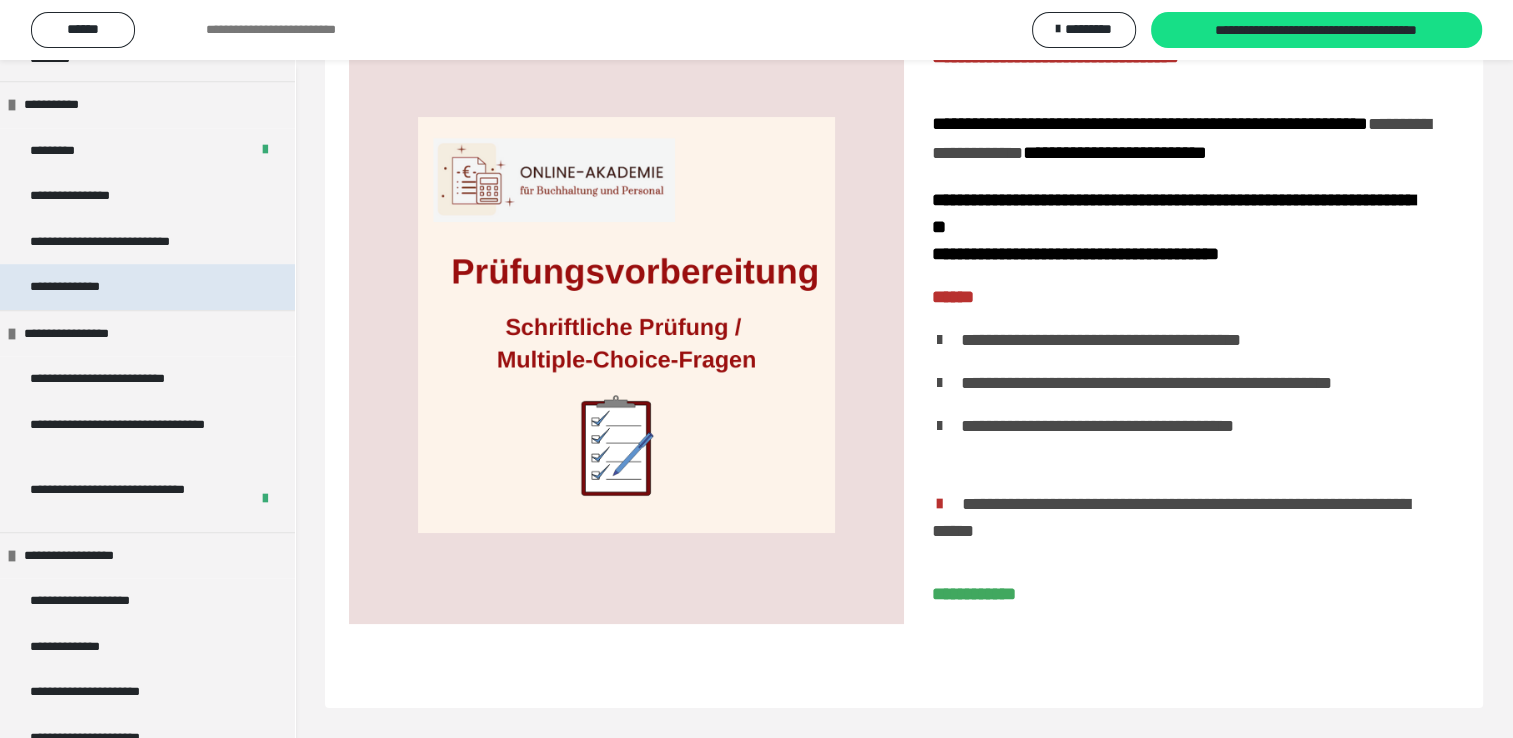 click on "**********" at bounding box center [89, 287] 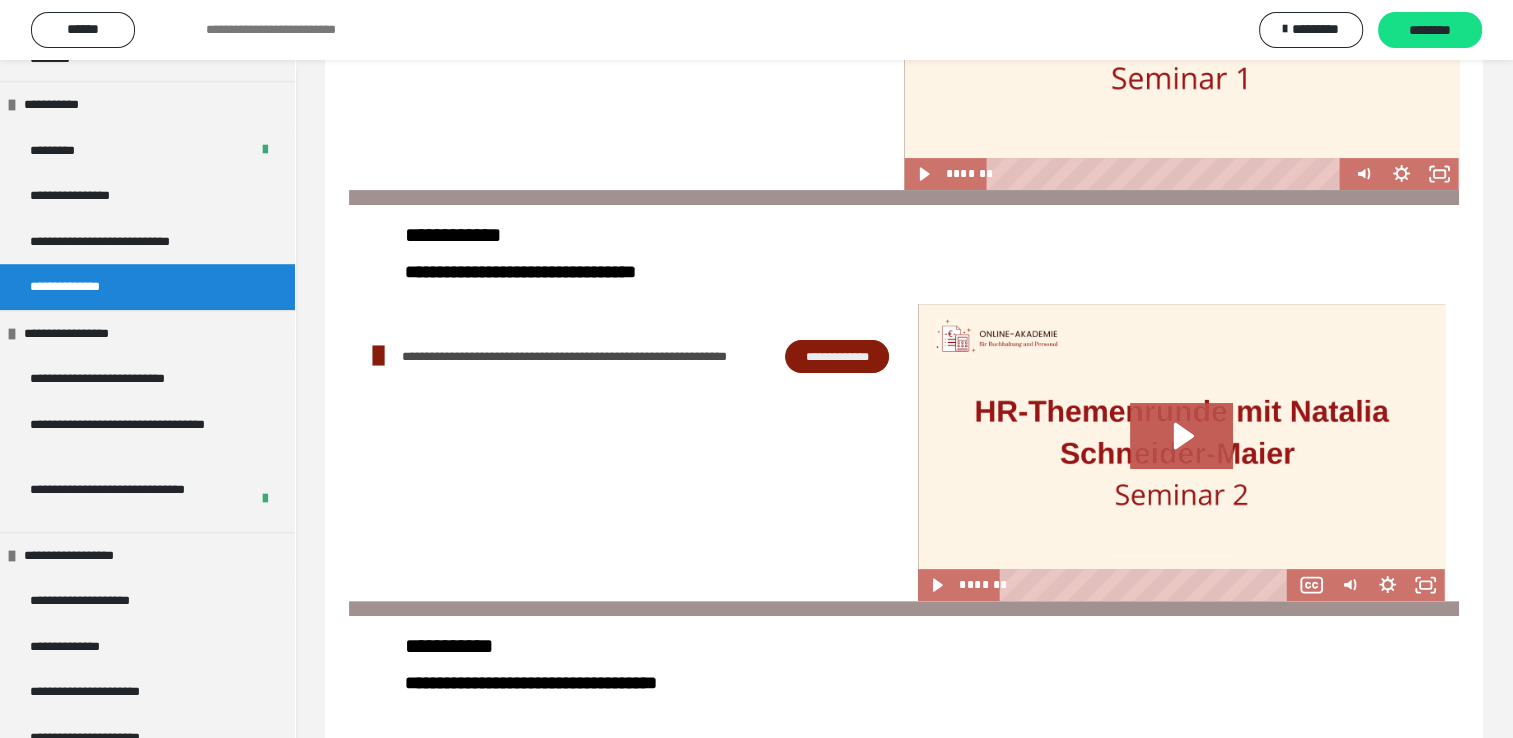 scroll, scrollTop: 506, scrollLeft: 0, axis: vertical 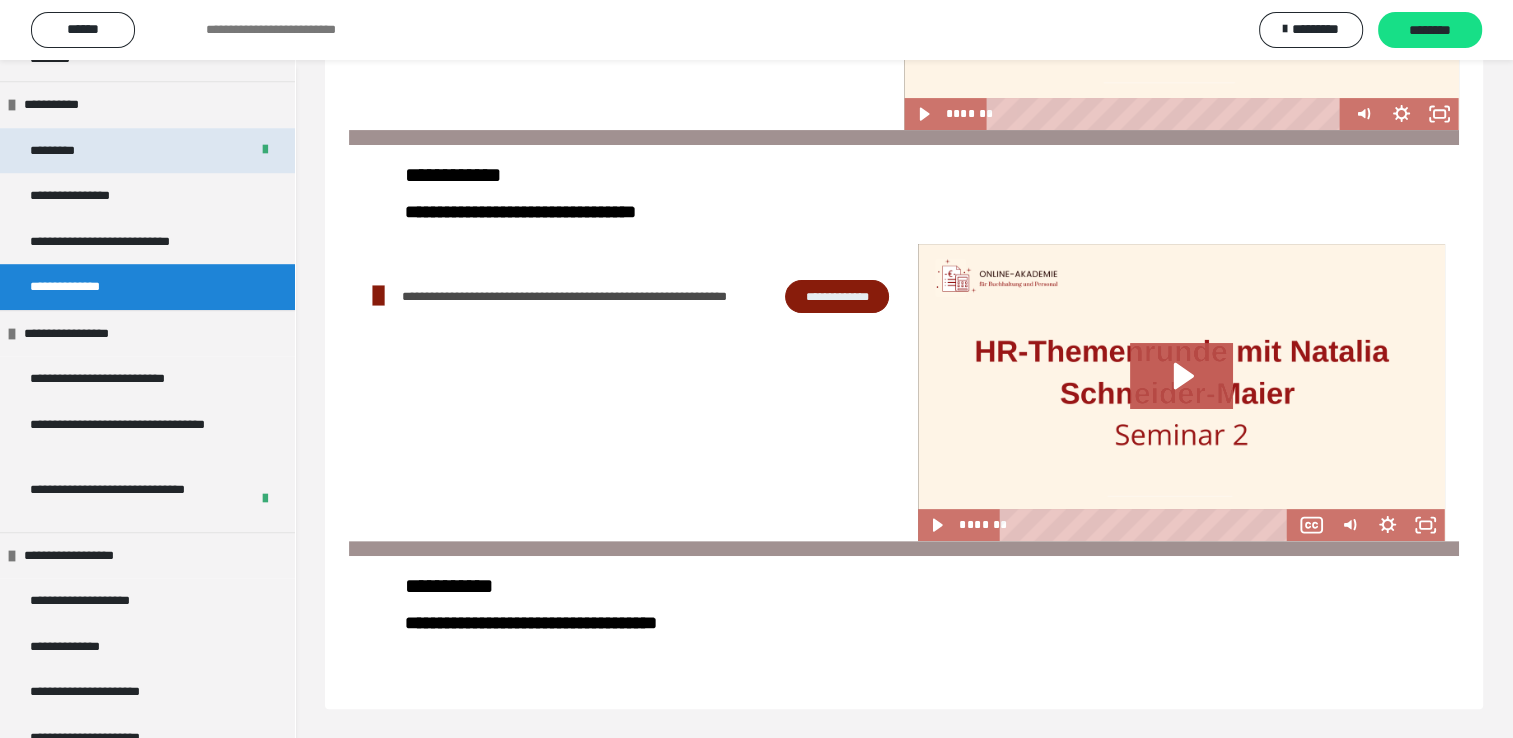 click on "*********" at bounding box center [147, 151] 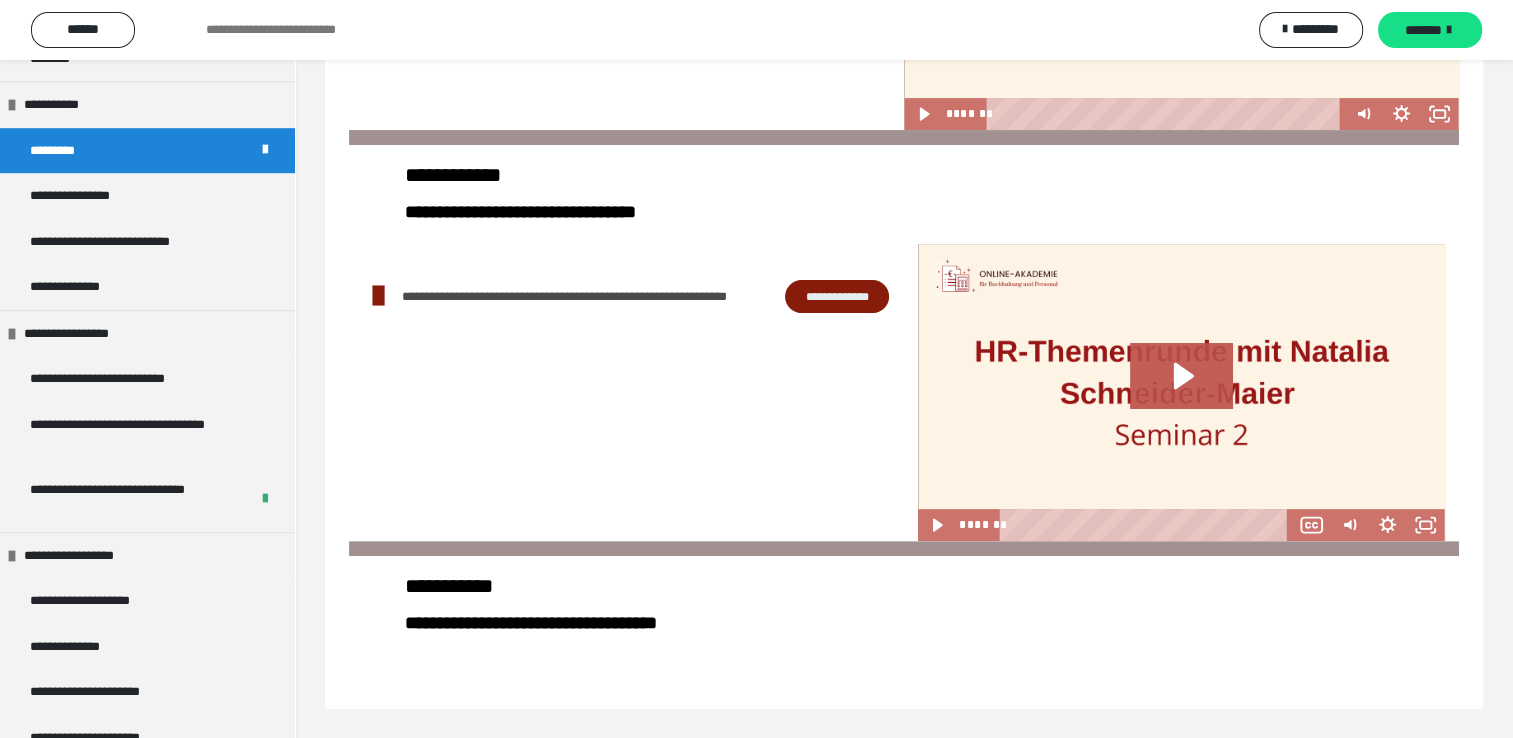 scroll, scrollTop: 60, scrollLeft: 0, axis: vertical 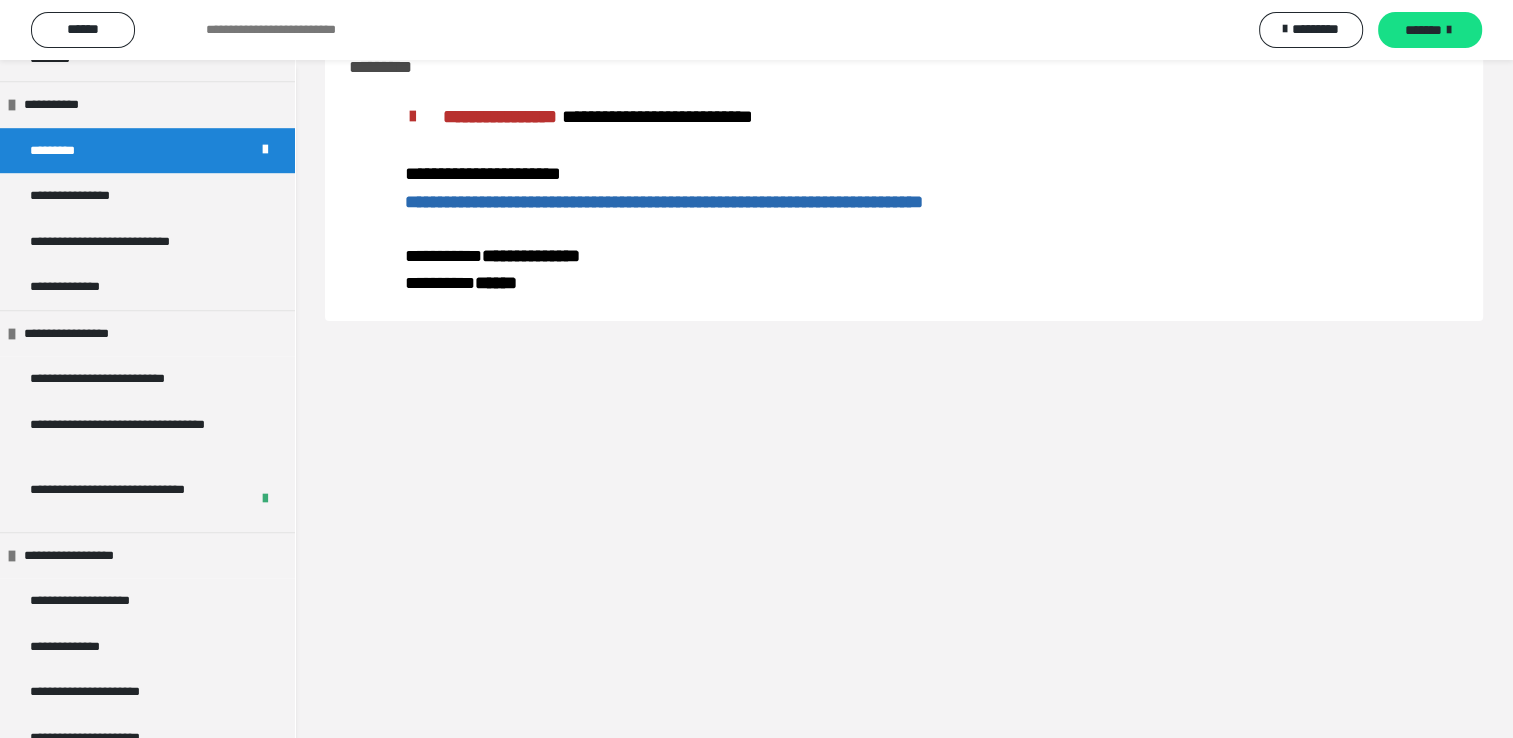 click on "**********" at bounding box center [664, 202] 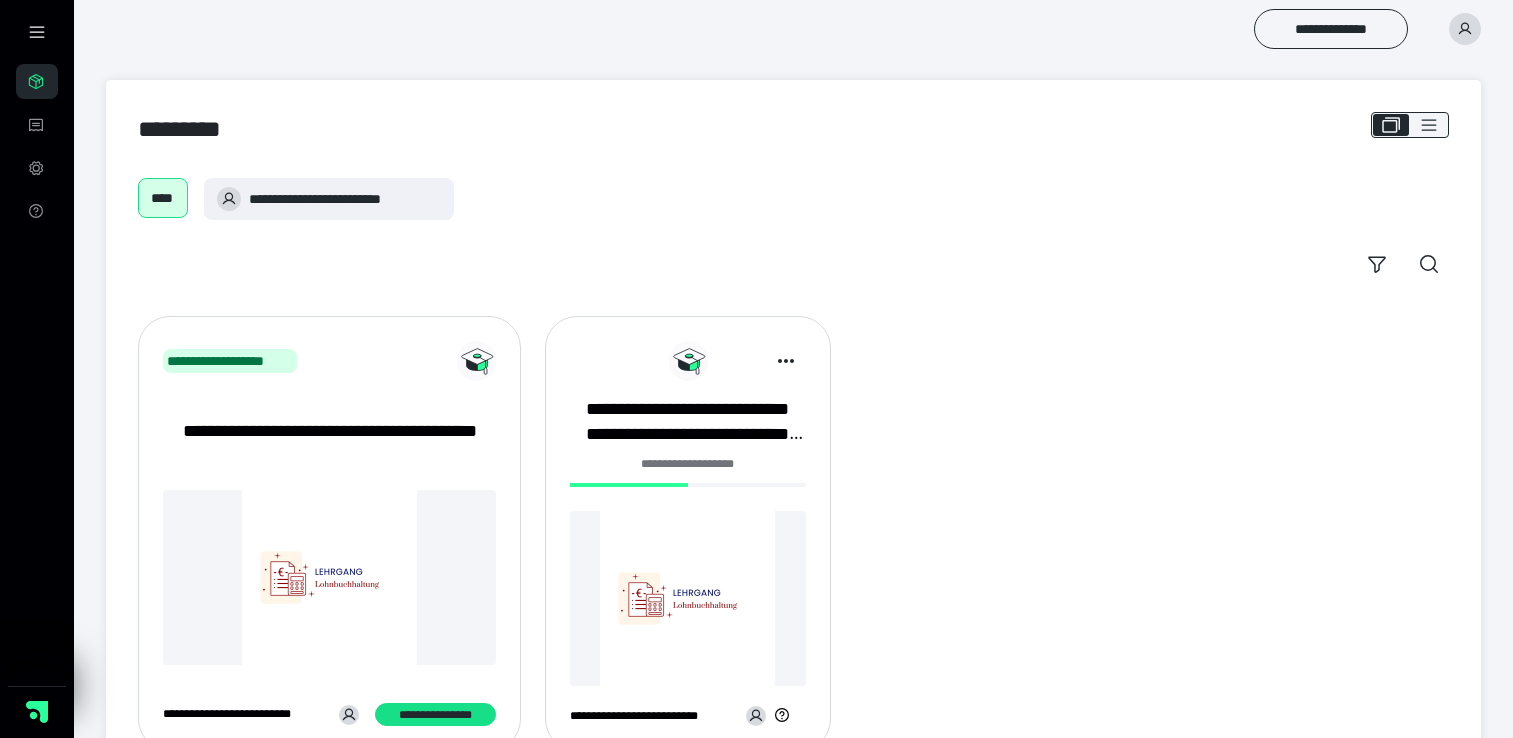 scroll, scrollTop: 0, scrollLeft: 0, axis: both 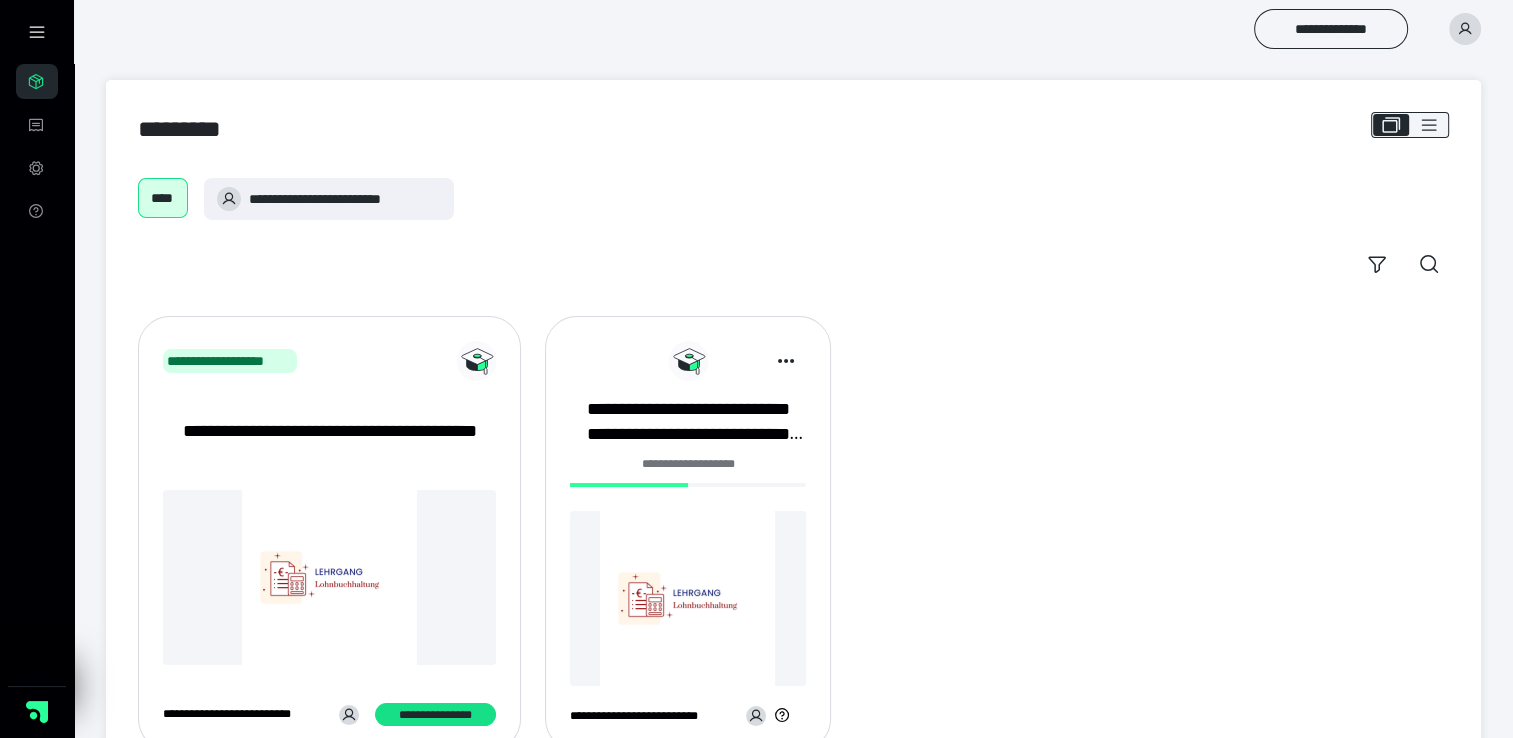 click on "**********" at bounding box center [688, 541] 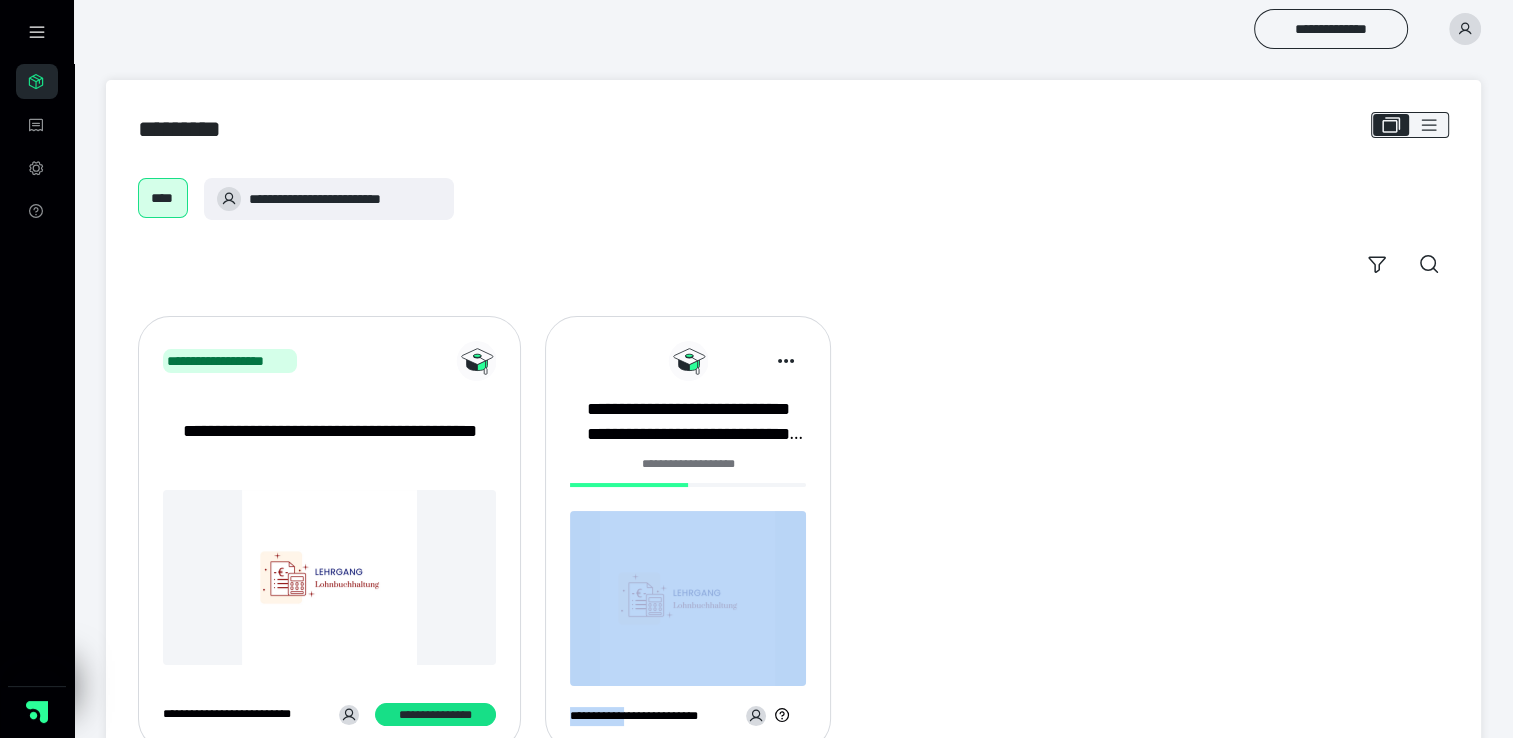 click on "**********" at bounding box center [688, 541] 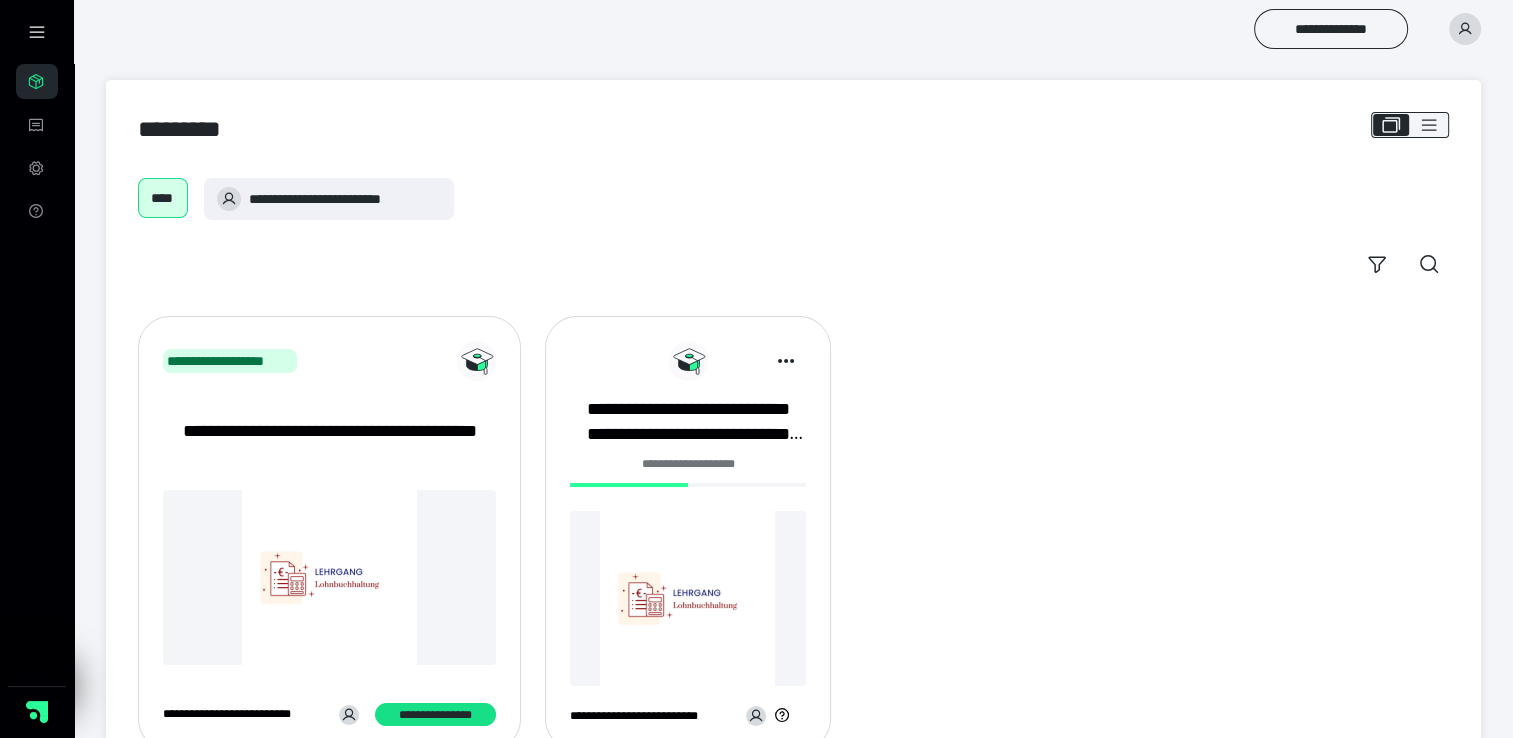 click on "**********" at bounding box center (688, 464) 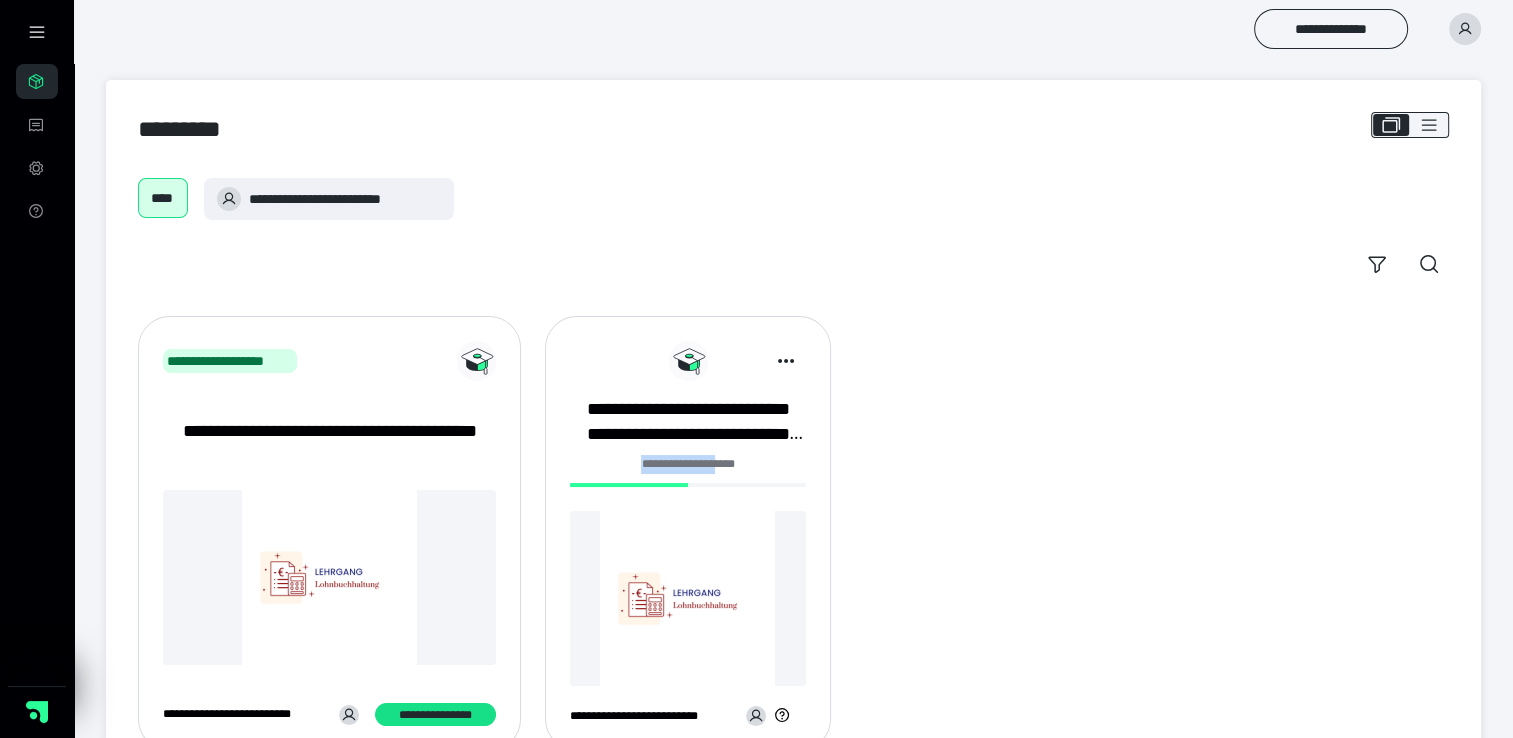 click on "**********" at bounding box center (688, 464) 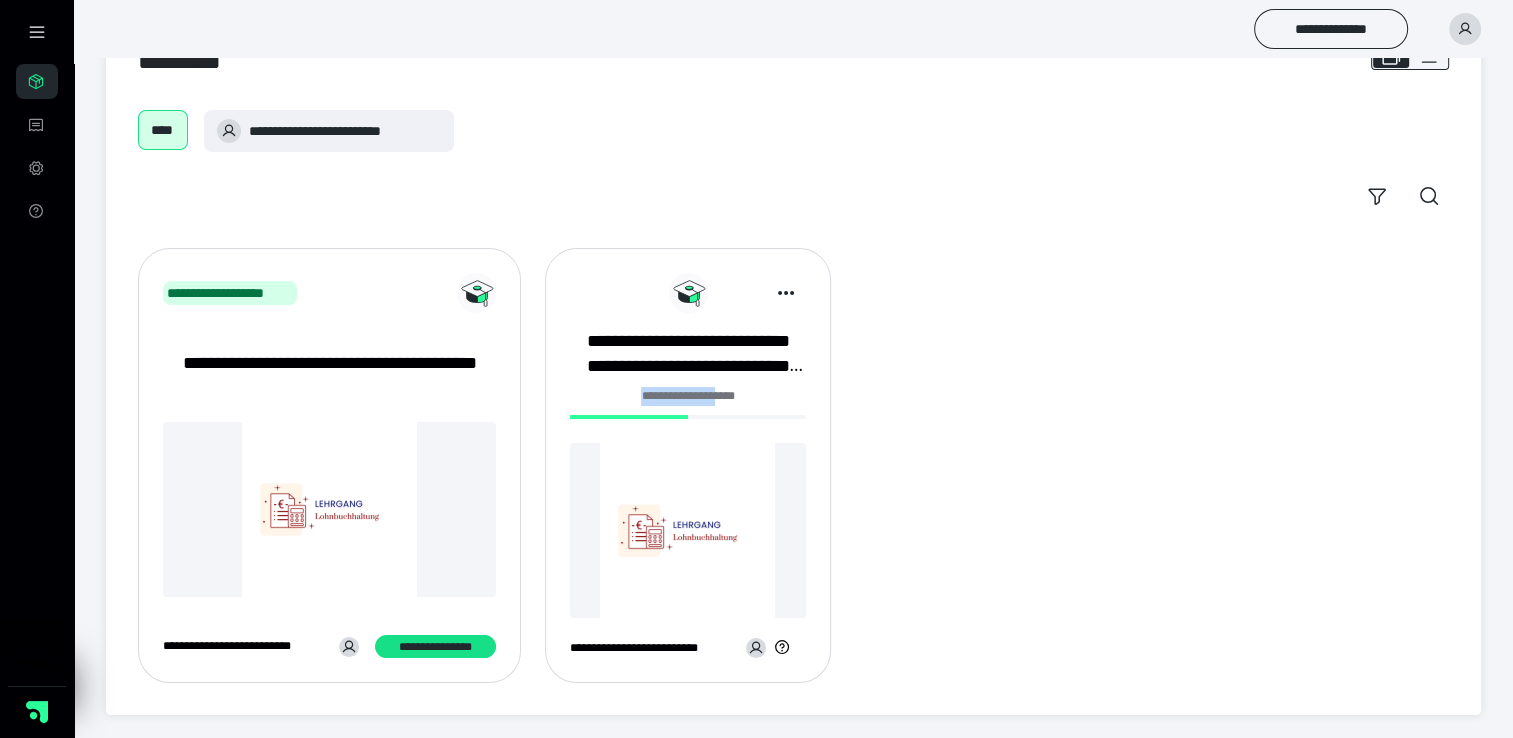 click at bounding box center (688, 530) 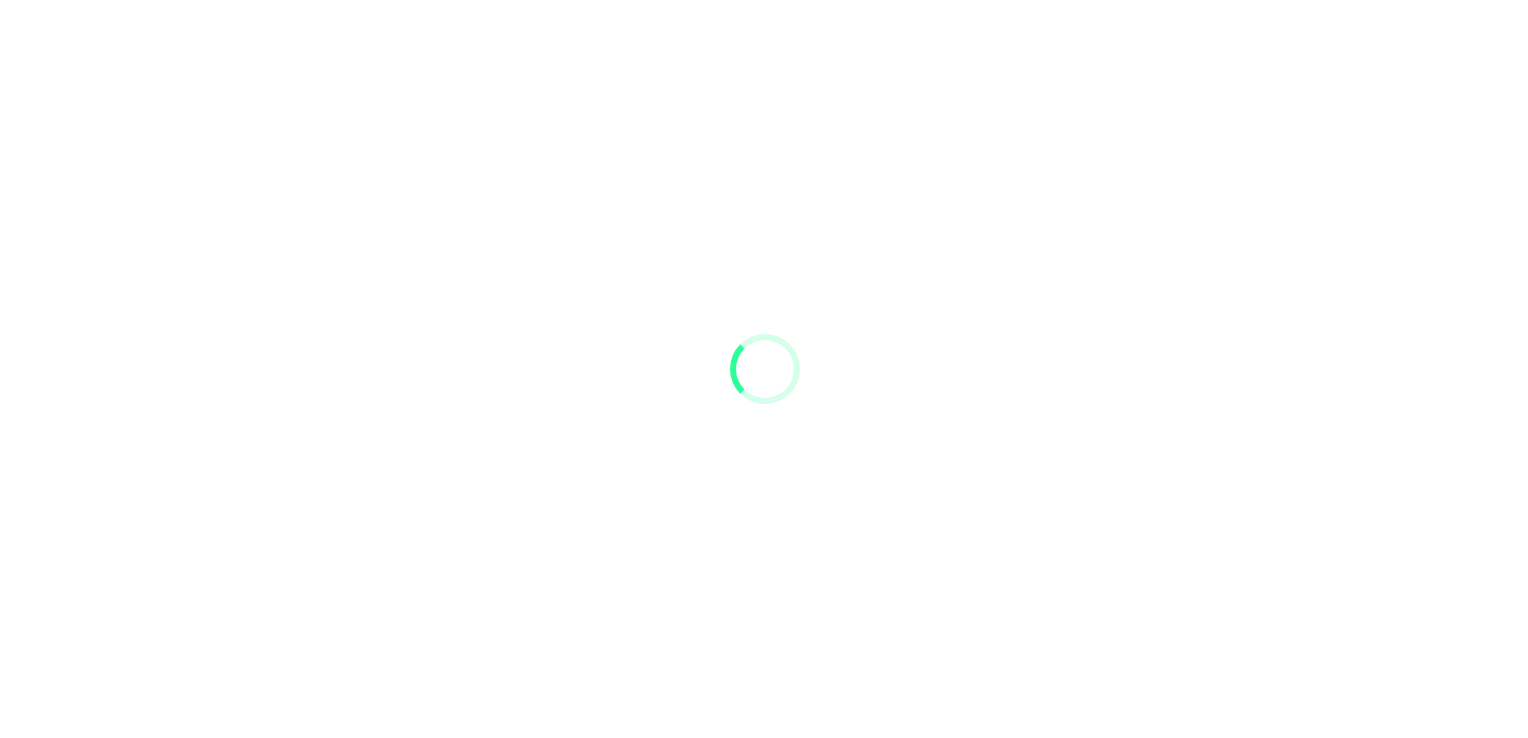scroll, scrollTop: 0, scrollLeft: 0, axis: both 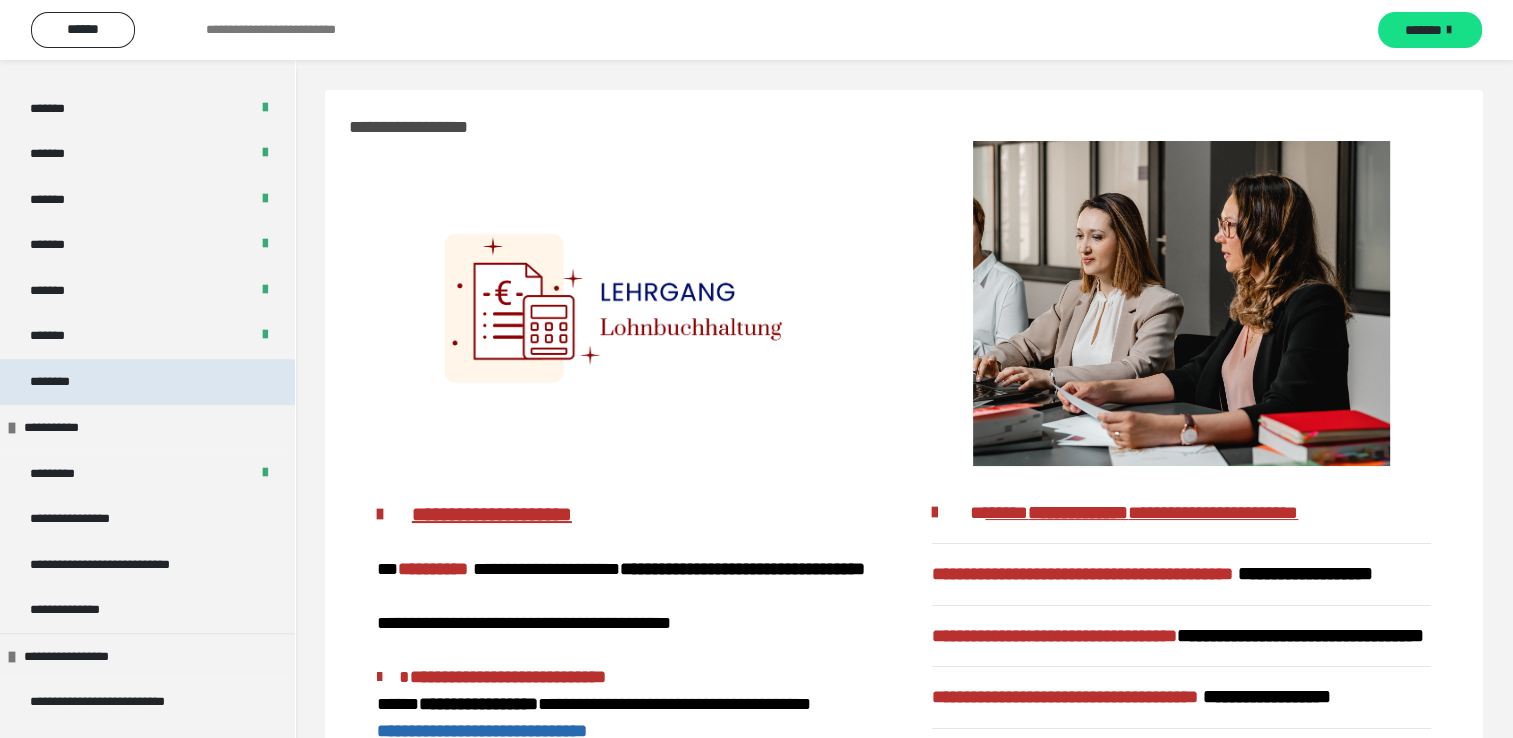 click on "********" at bounding box center (65, 382) 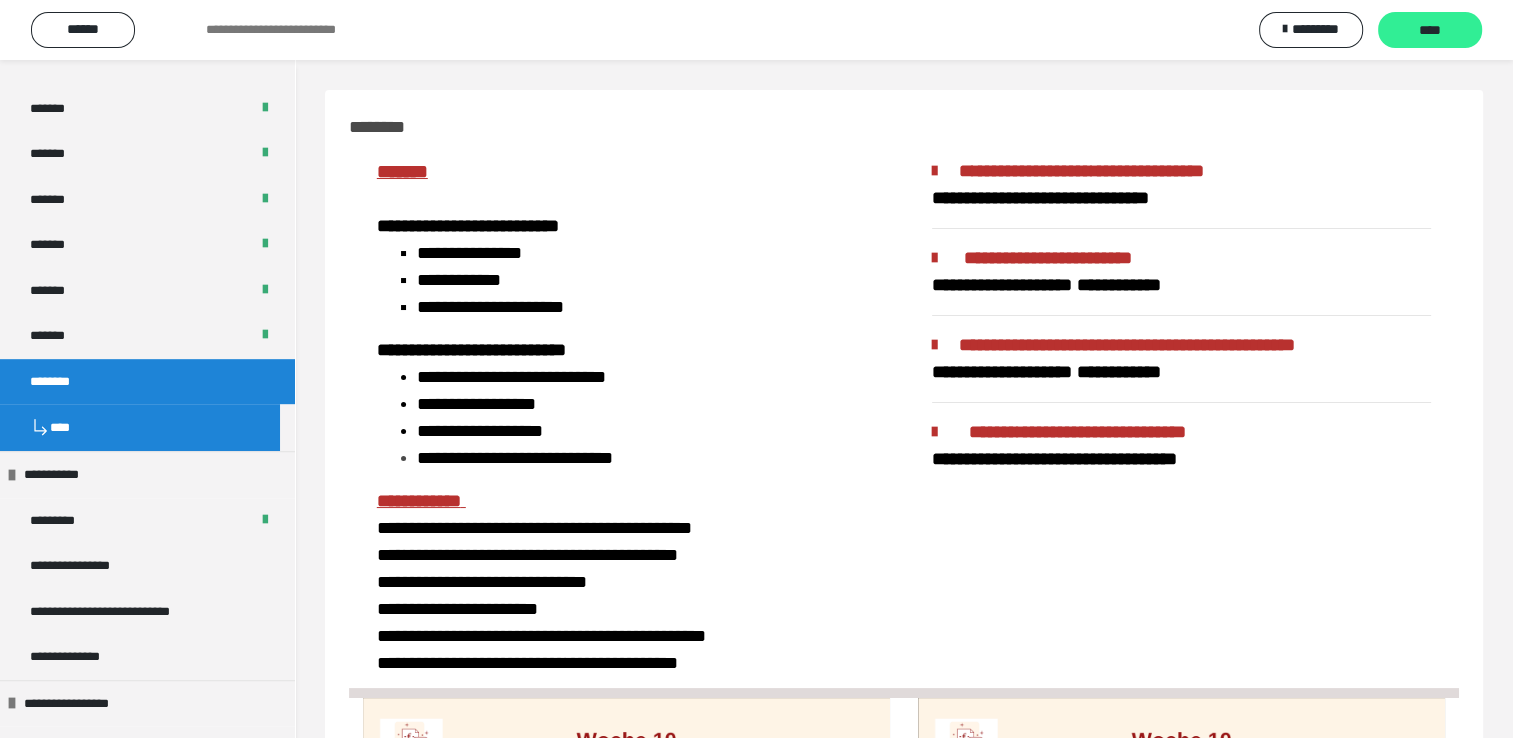 click on "****" at bounding box center (1430, 31) 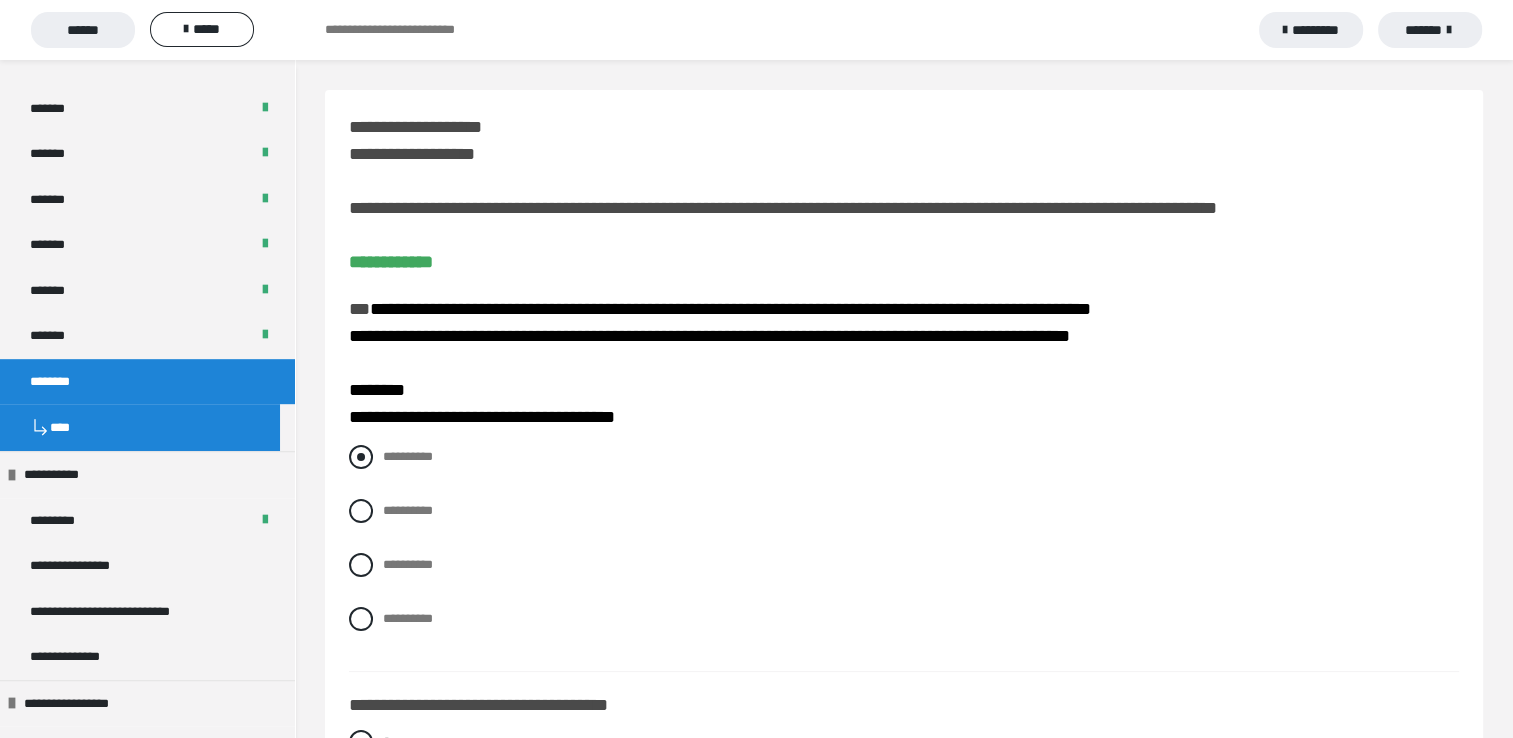 click at bounding box center (361, 457) 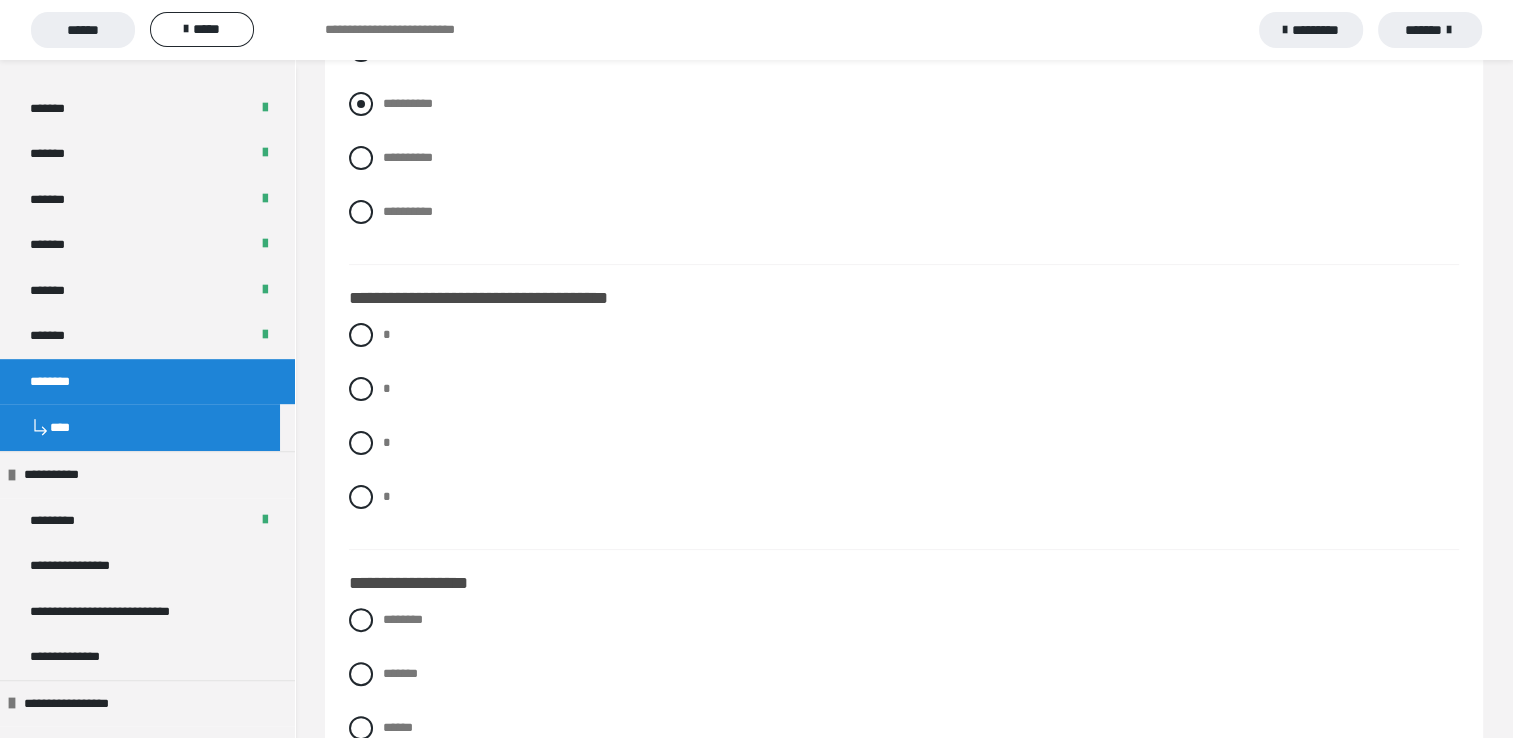 scroll, scrollTop: 408, scrollLeft: 0, axis: vertical 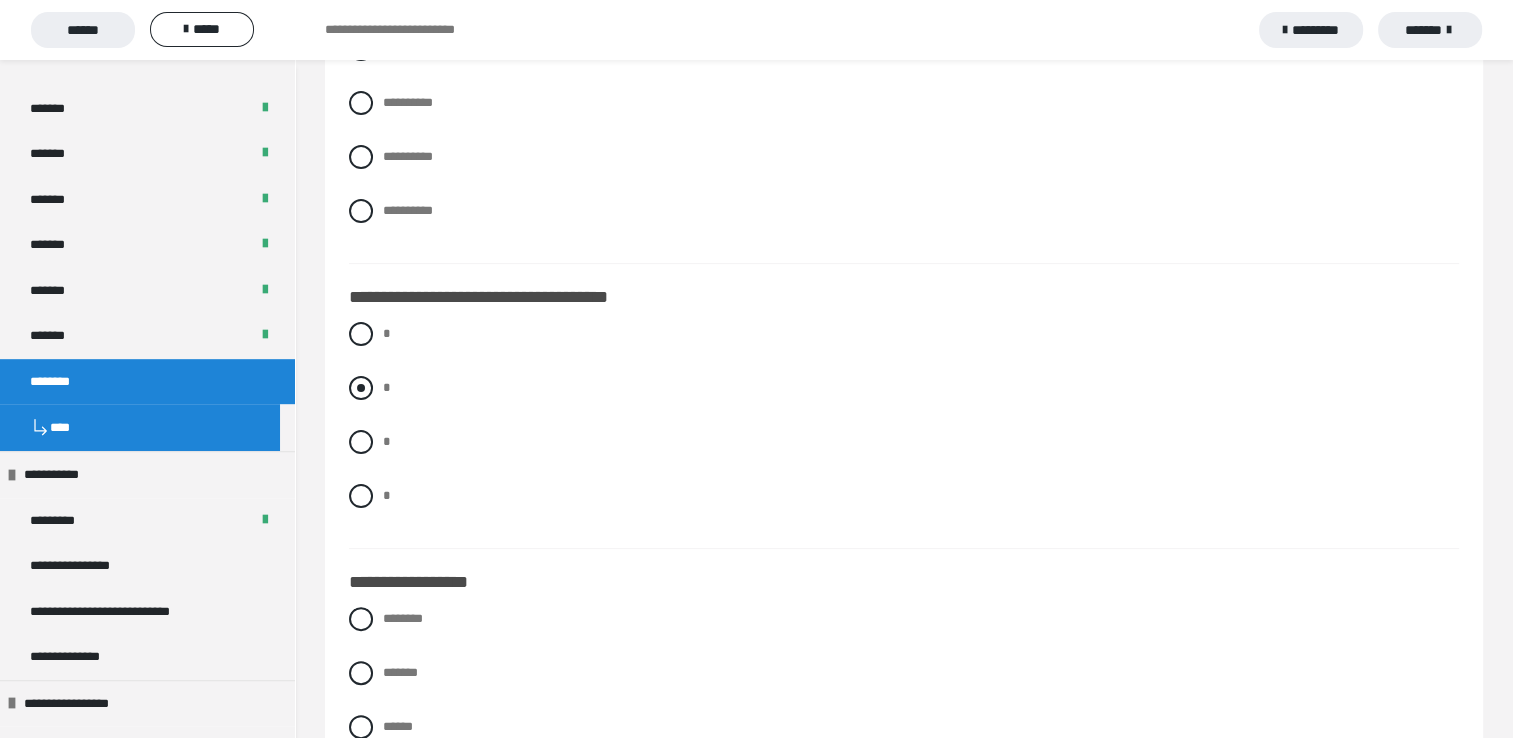 click at bounding box center [361, 388] 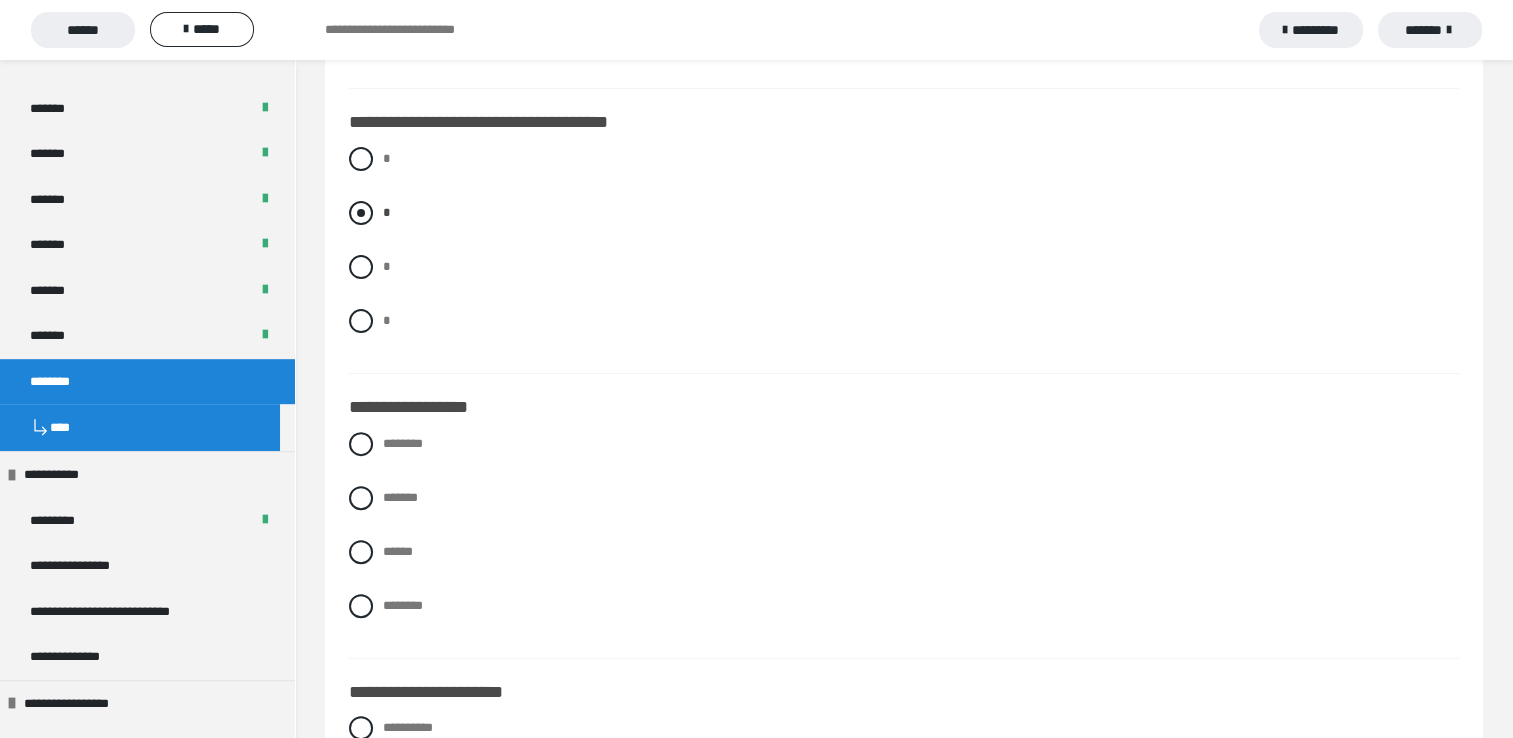 scroll, scrollTop: 584, scrollLeft: 0, axis: vertical 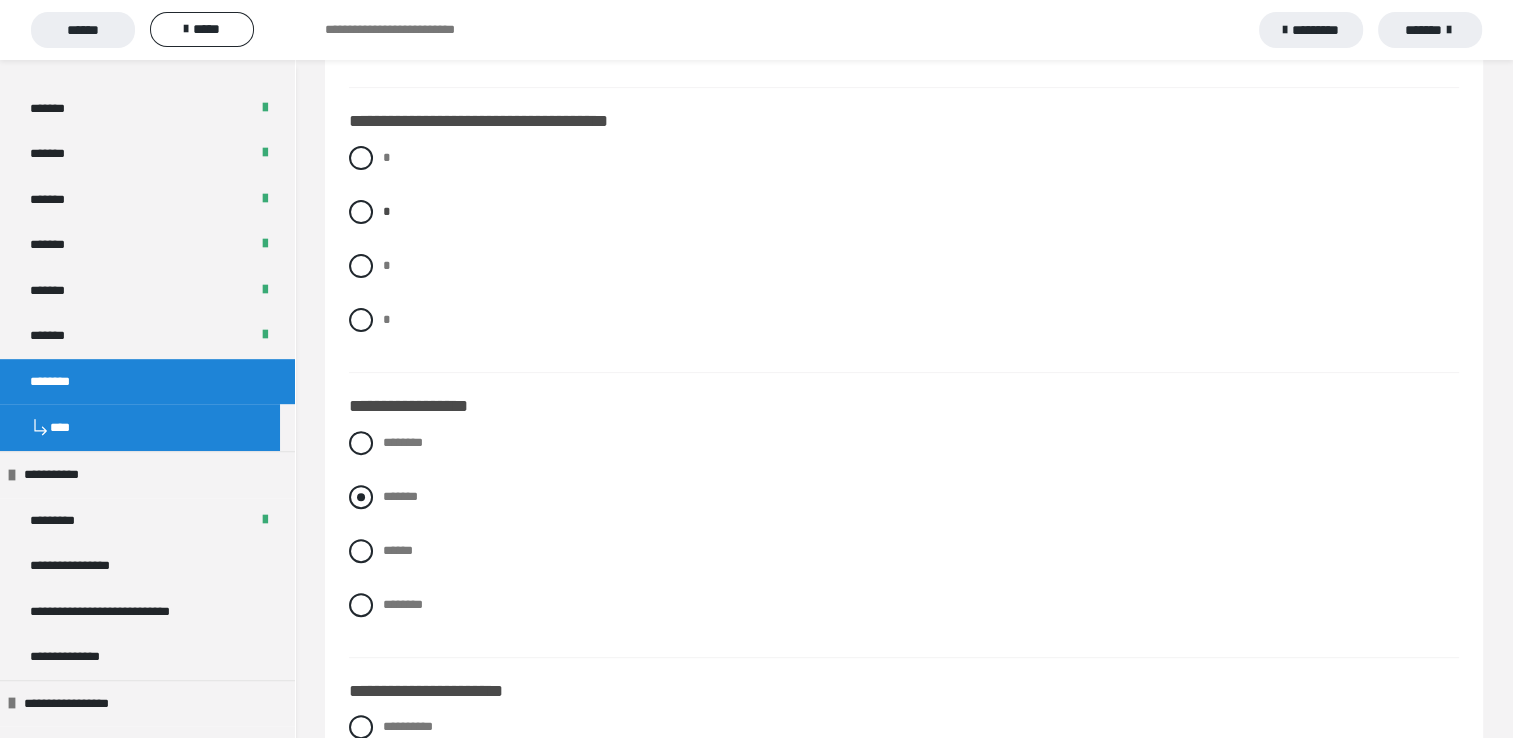 click at bounding box center (361, 497) 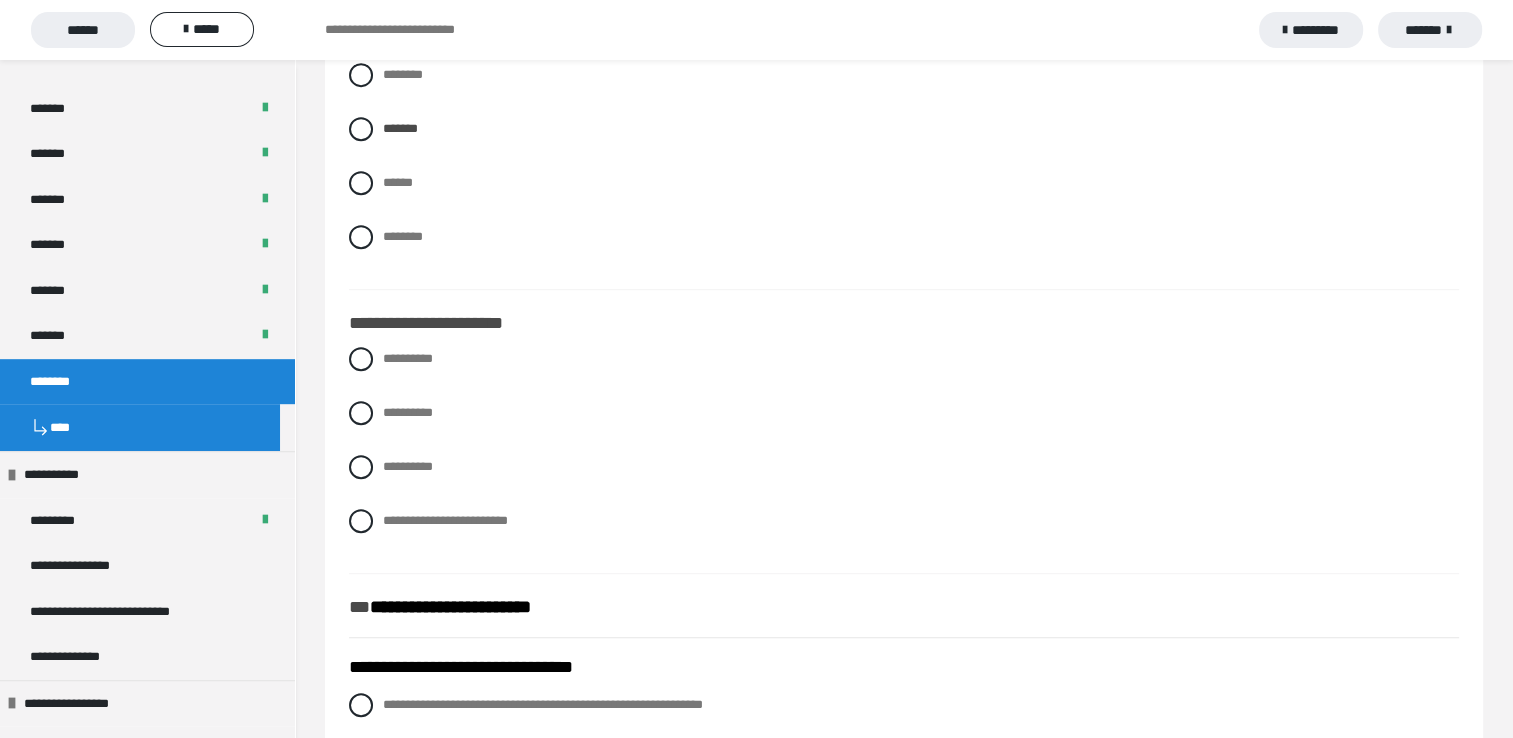 scroll, scrollTop: 943, scrollLeft: 0, axis: vertical 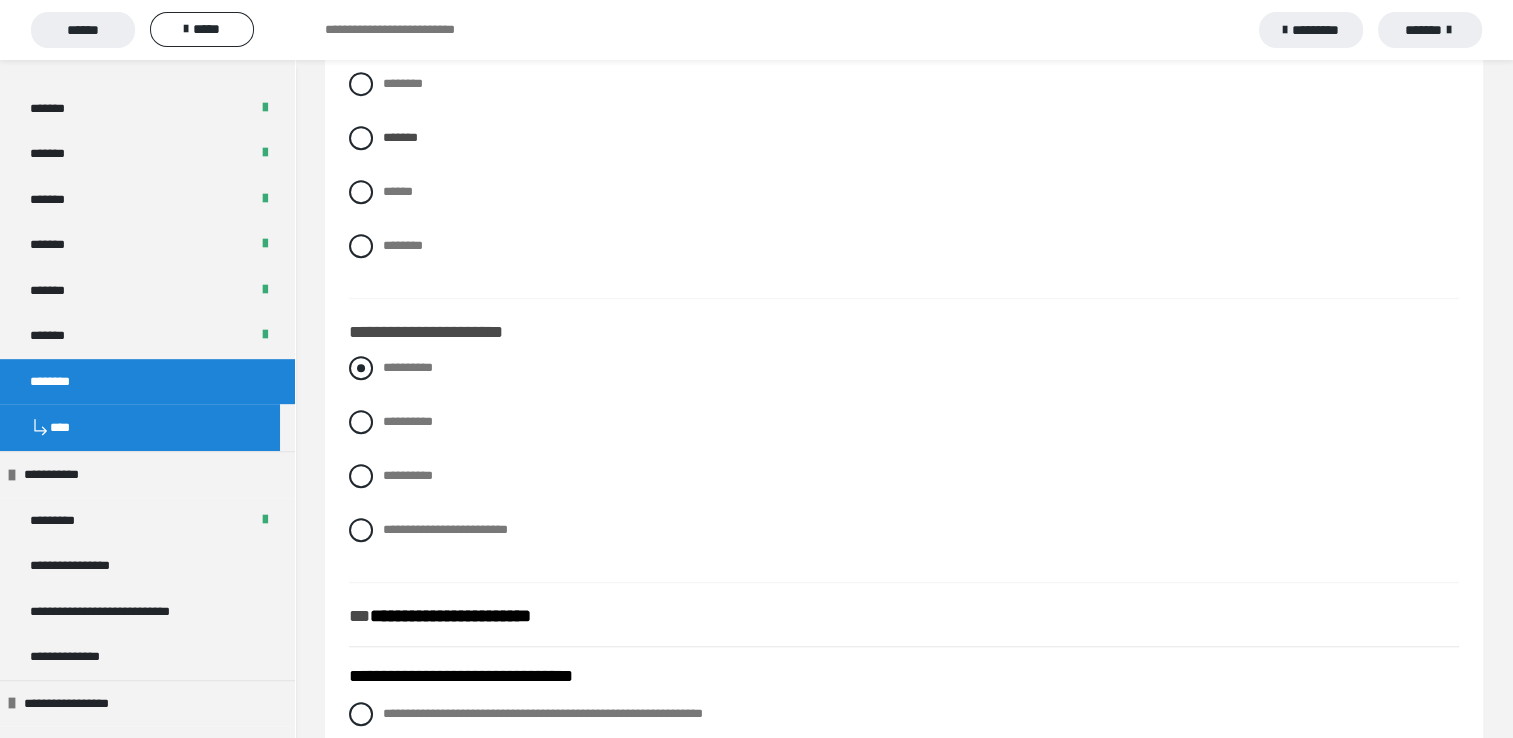 click at bounding box center [361, 368] 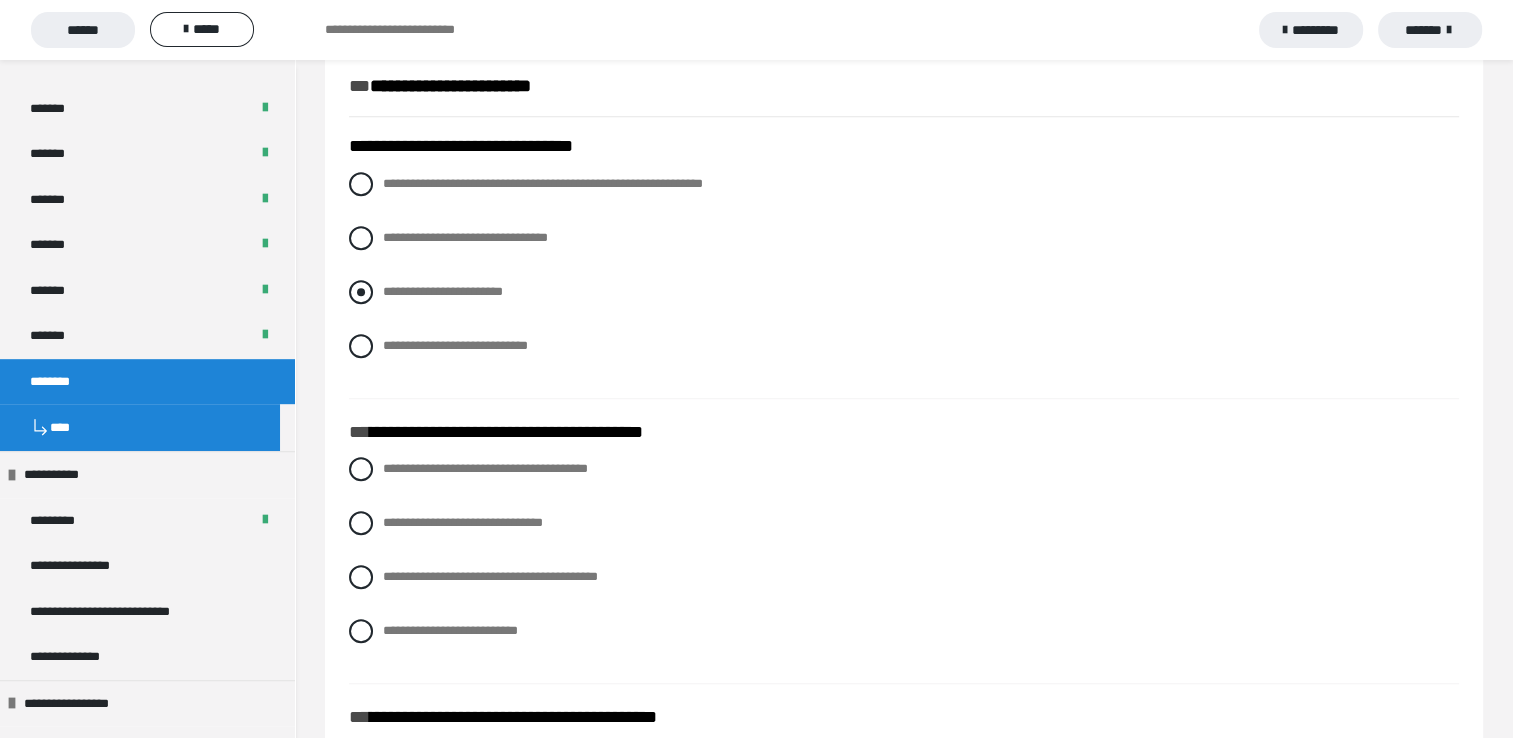 scroll, scrollTop: 1472, scrollLeft: 0, axis: vertical 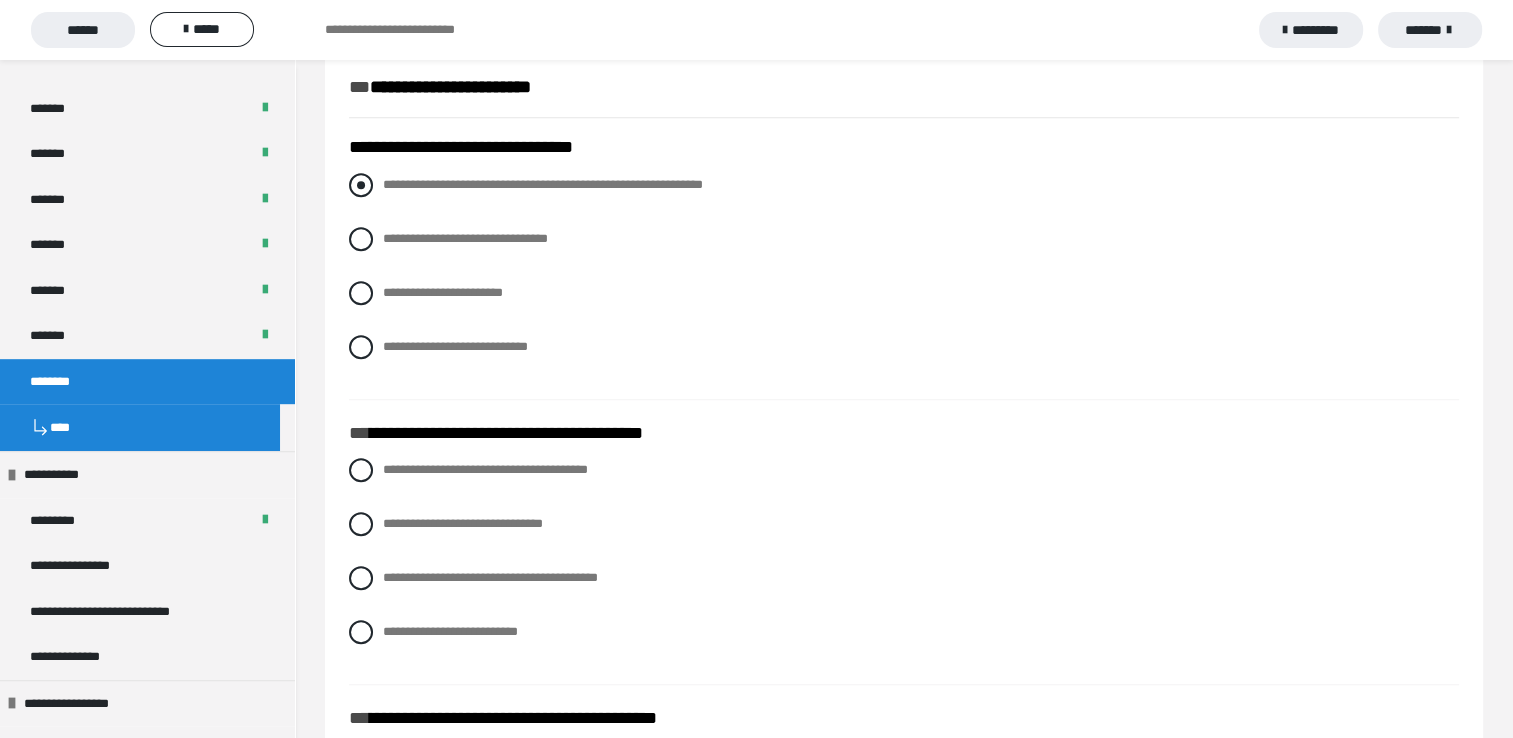 click at bounding box center [361, 185] 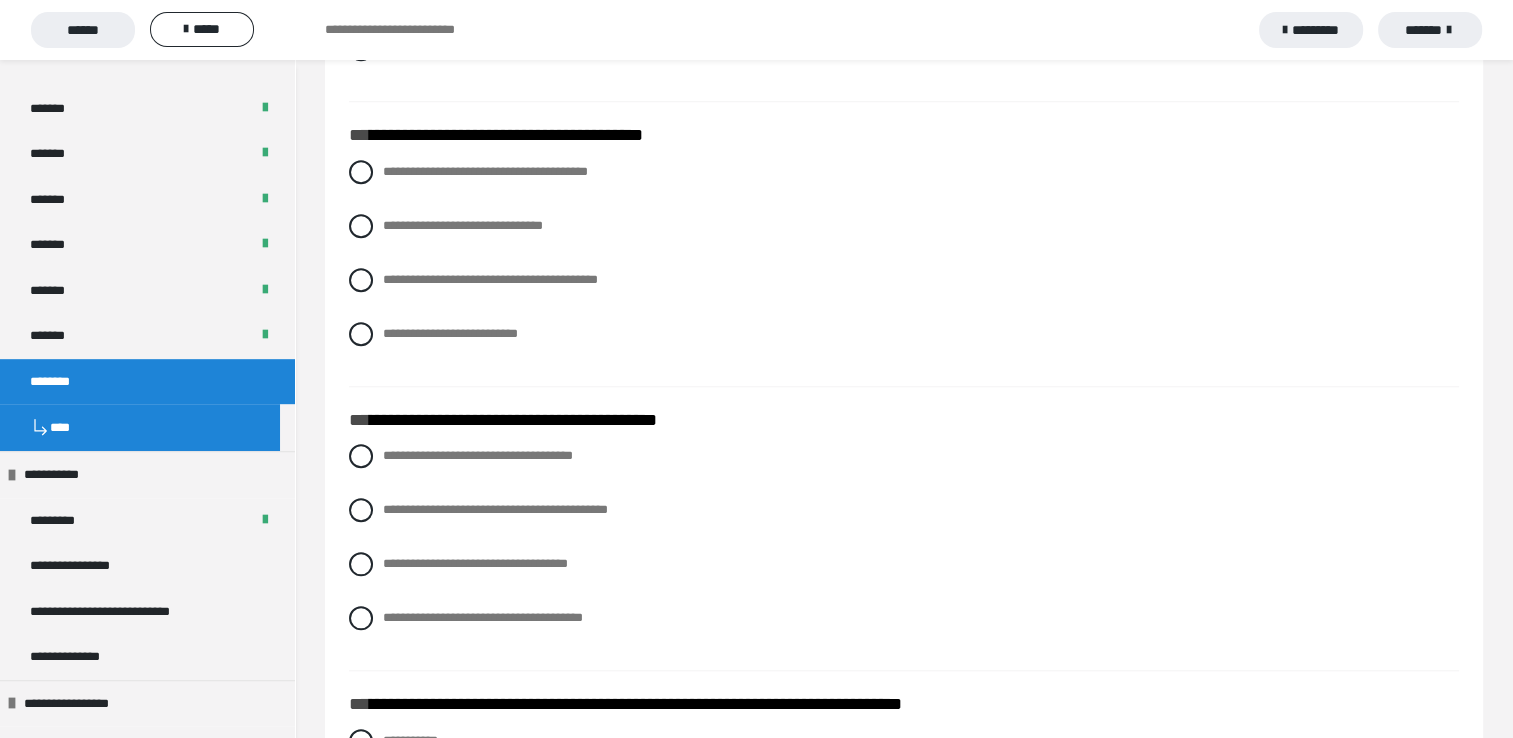 scroll, scrollTop: 1771, scrollLeft: 0, axis: vertical 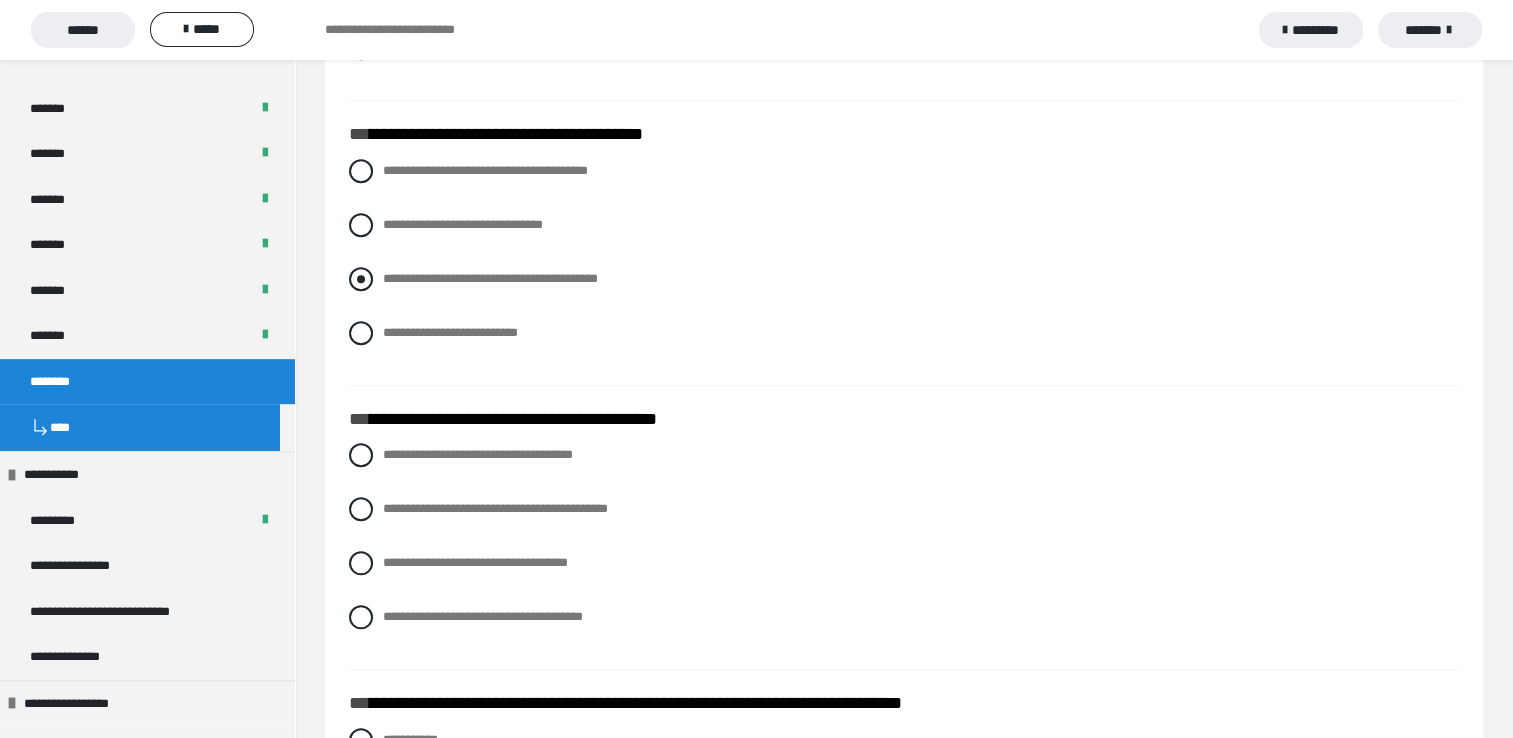 click at bounding box center [361, 279] 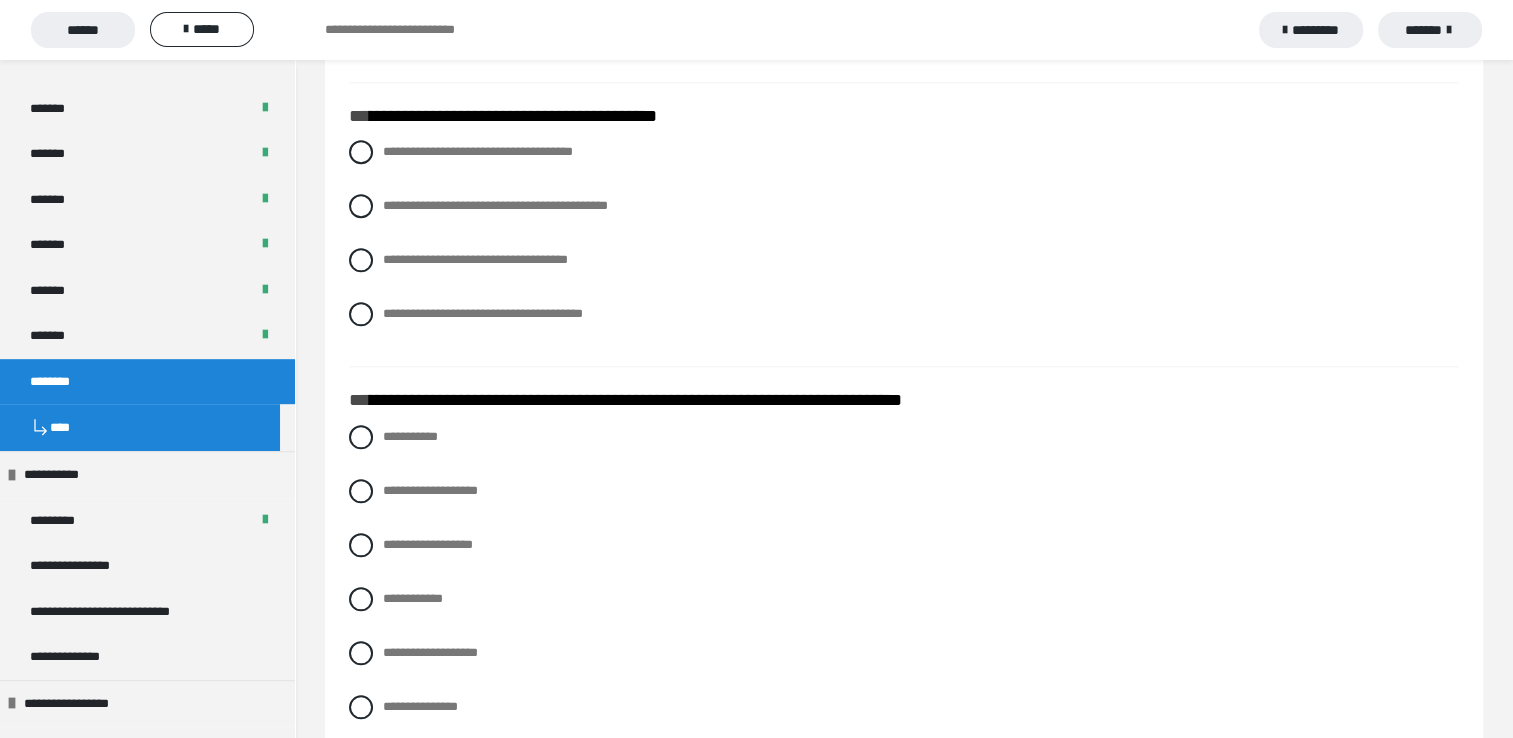 scroll, scrollTop: 2072, scrollLeft: 0, axis: vertical 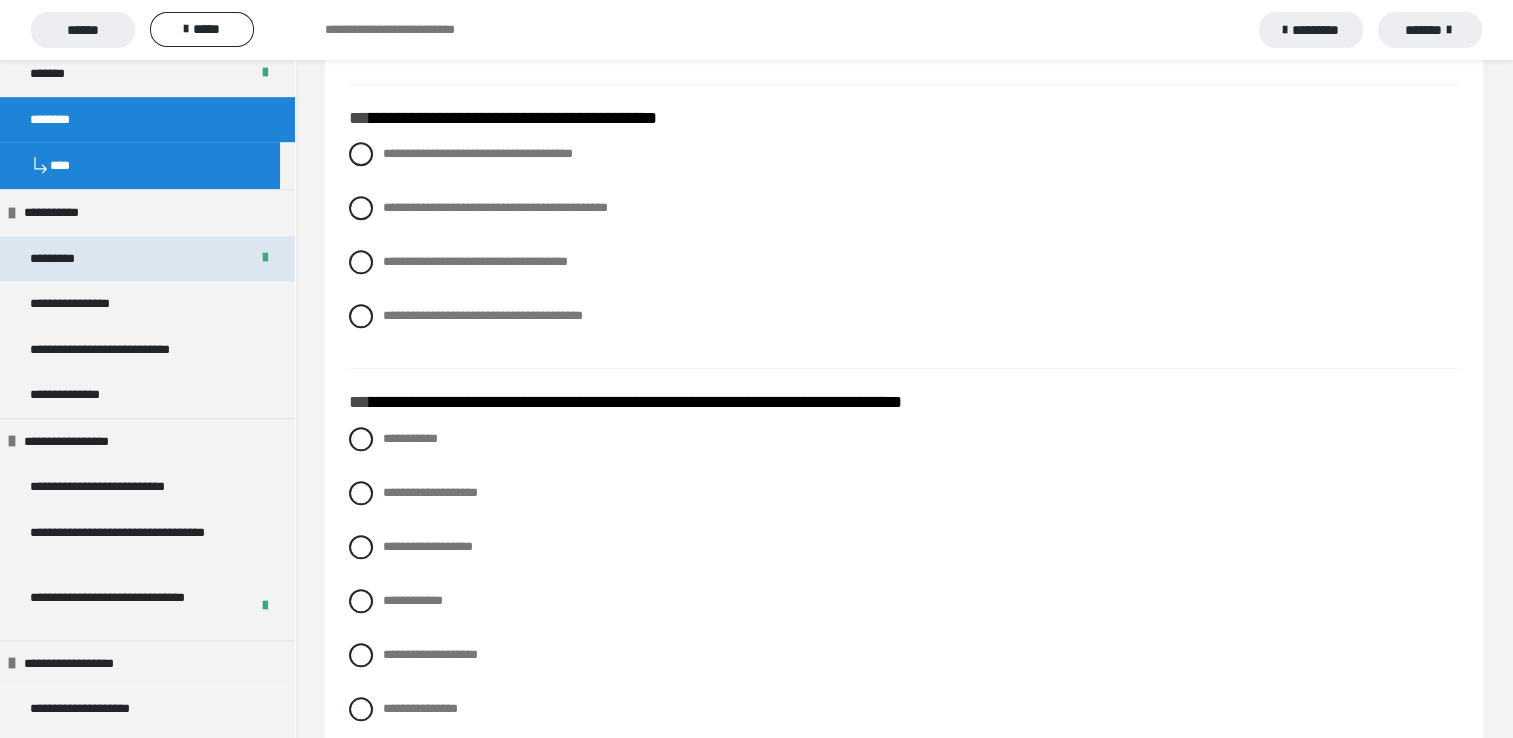 click on "*********" at bounding box center (147, 259) 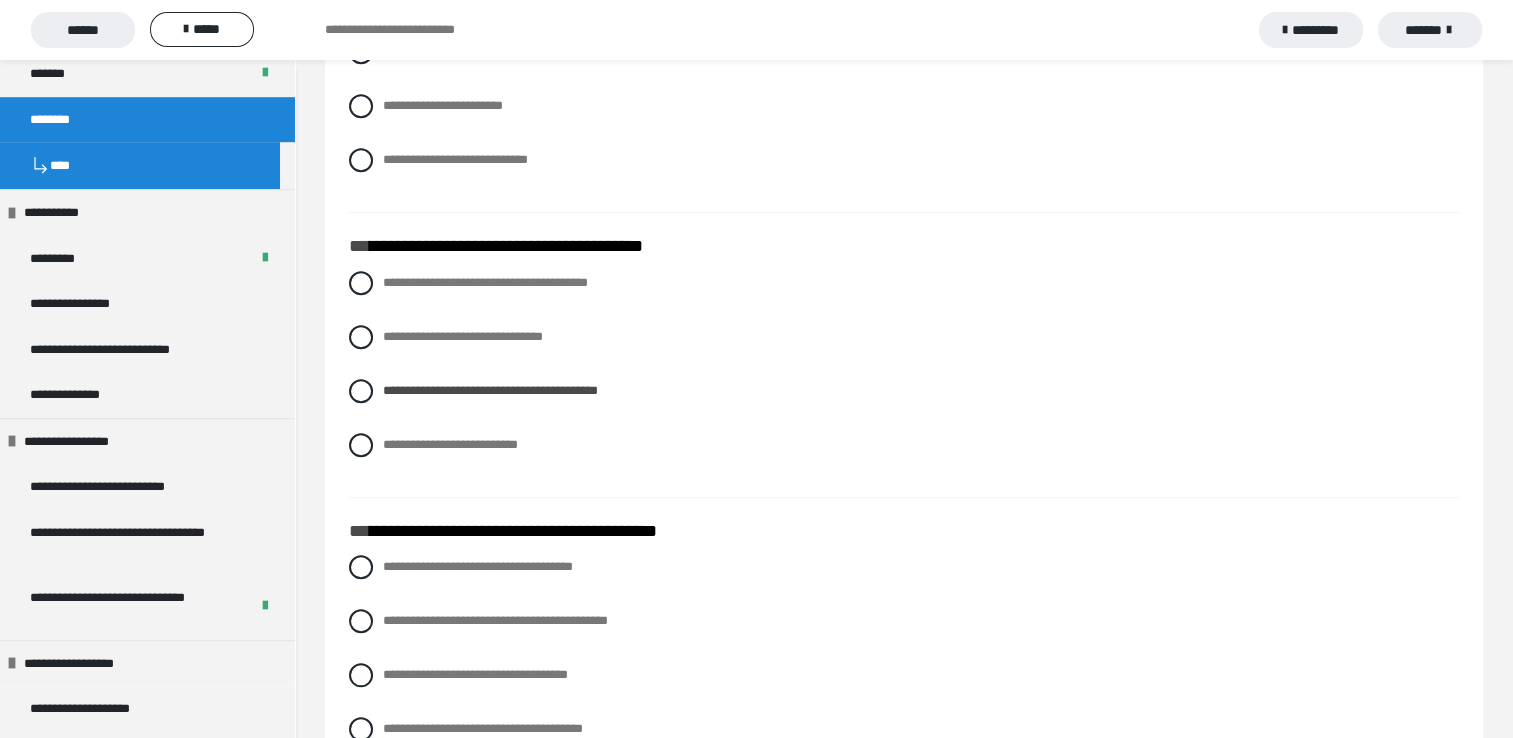 scroll, scrollTop: 1679, scrollLeft: 0, axis: vertical 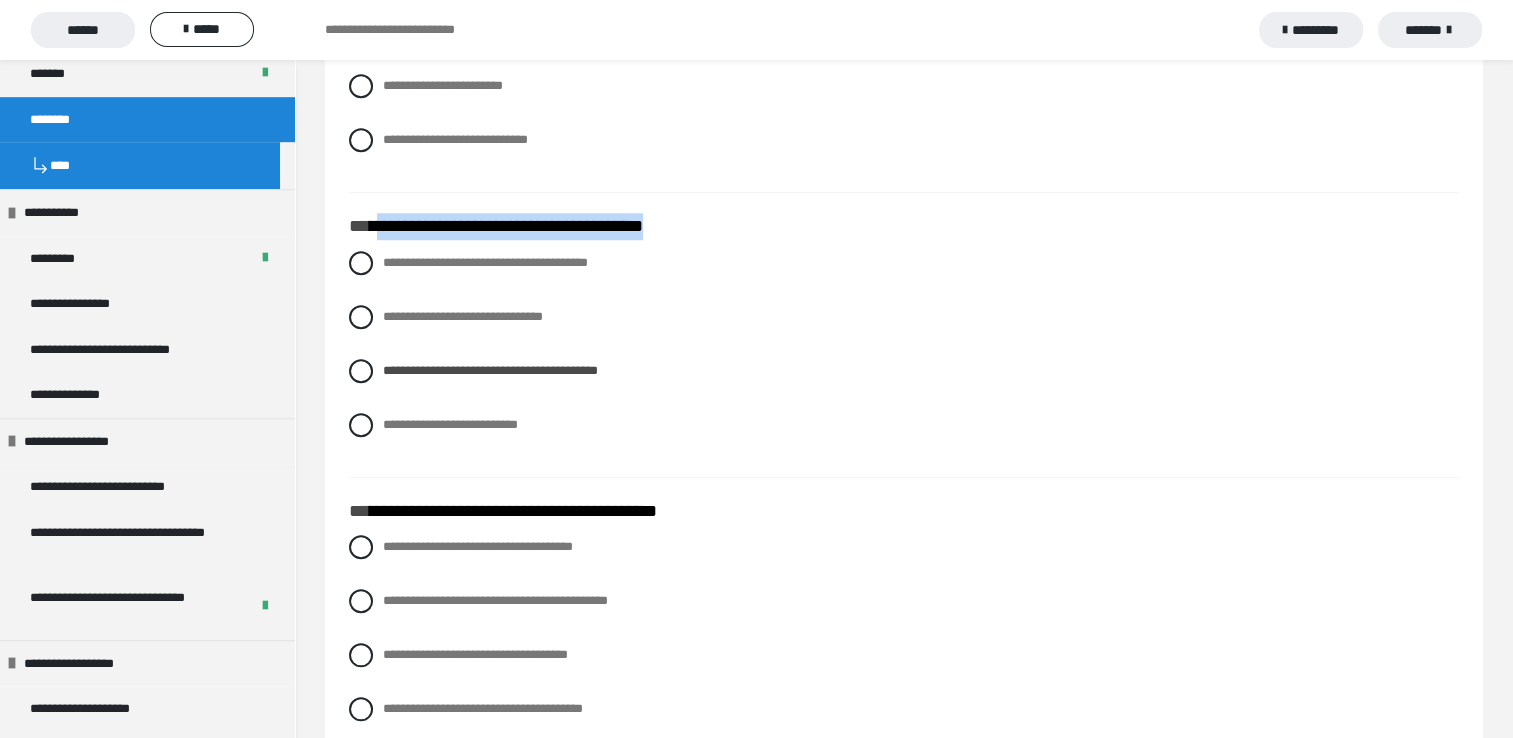 drag, startPoint x: 384, startPoint y: 228, endPoint x: 698, endPoint y: 208, distance: 314.6363 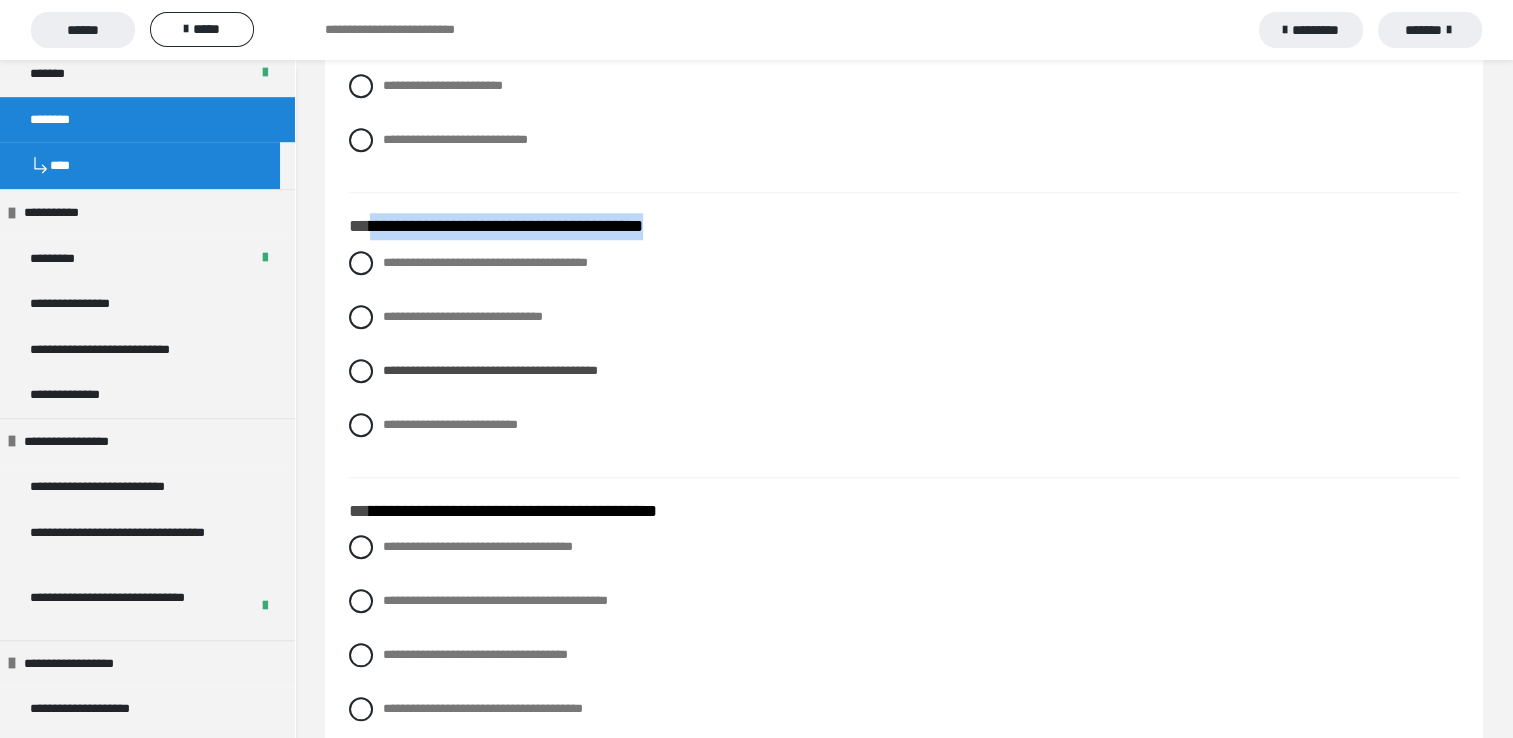drag, startPoint x: 368, startPoint y: 224, endPoint x: 692, endPoint y: 218, distance: 324.05554 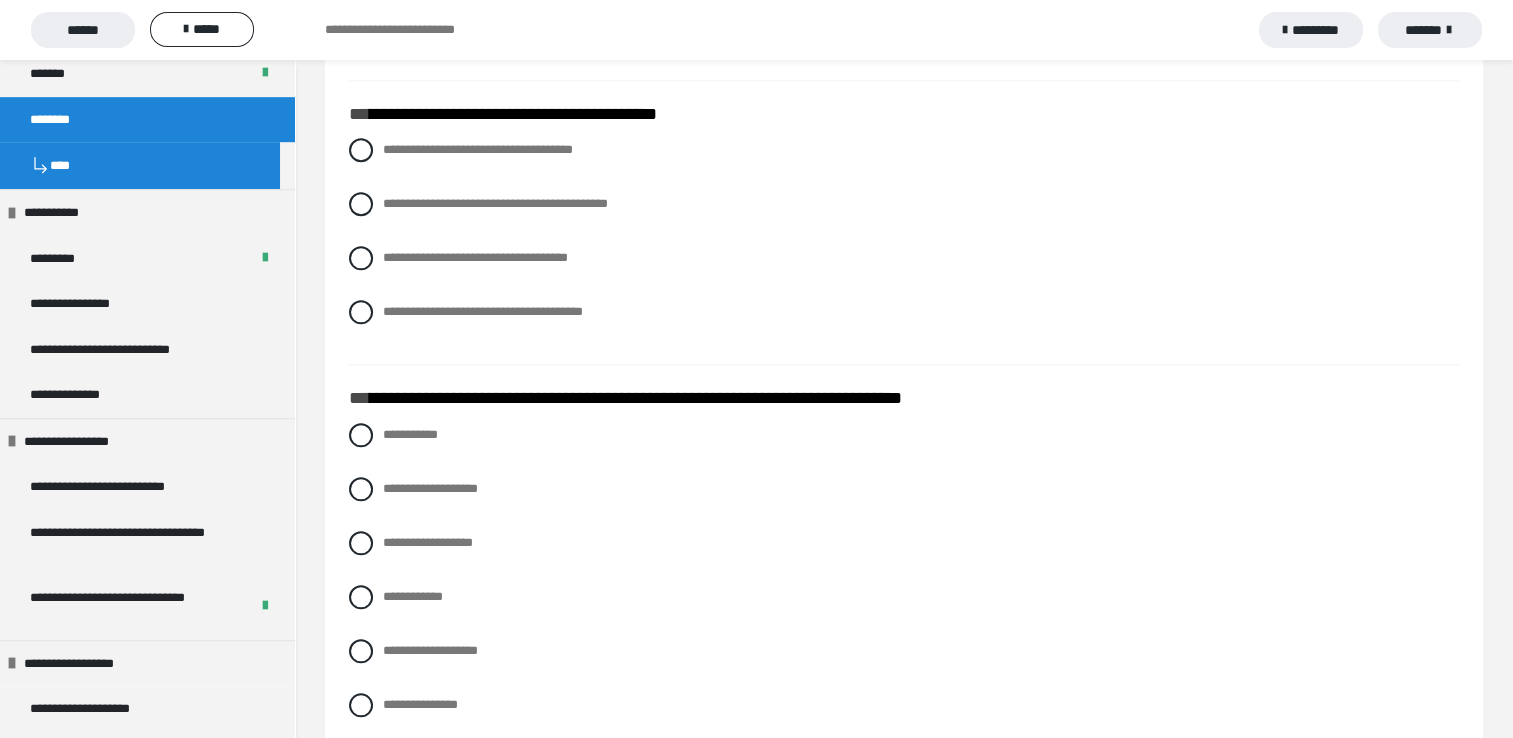 scroll, scrollTop: 2079, scrollLeft: 0, axis: vertical 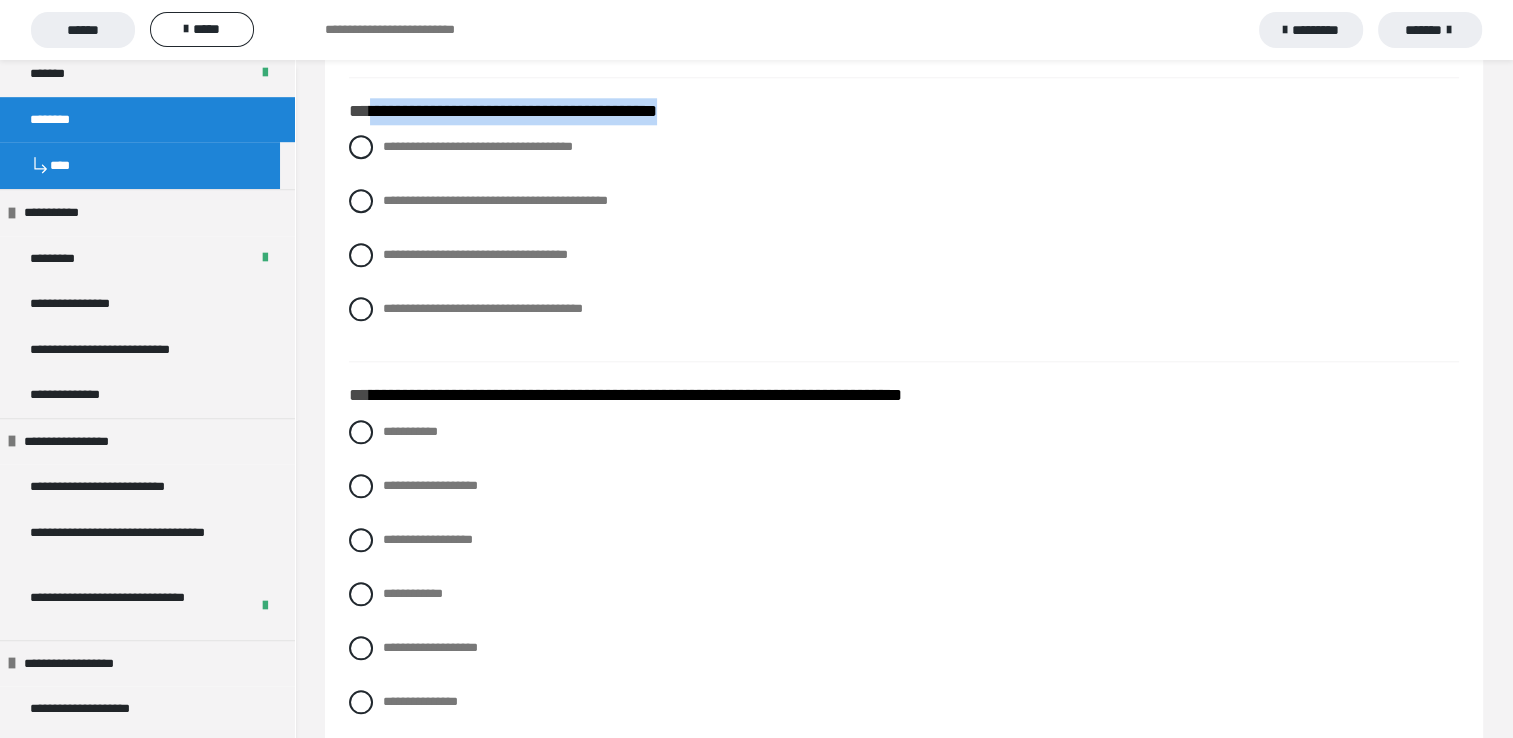 drag, startPoint x: 372, startPoint y: 115, endPoint x: 894, endPoint y: 106, distance: 522.0776 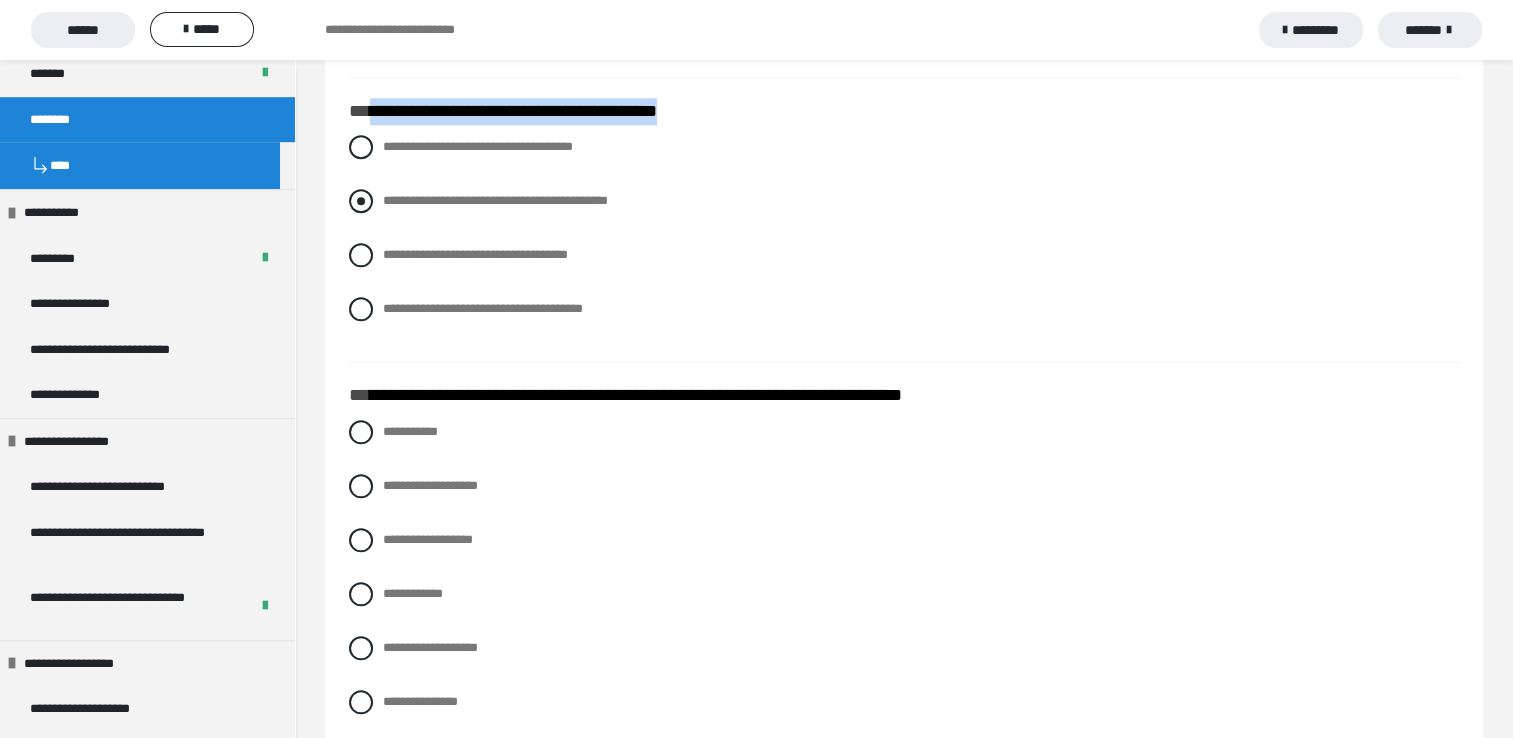 click at bounding box center [361, 201] 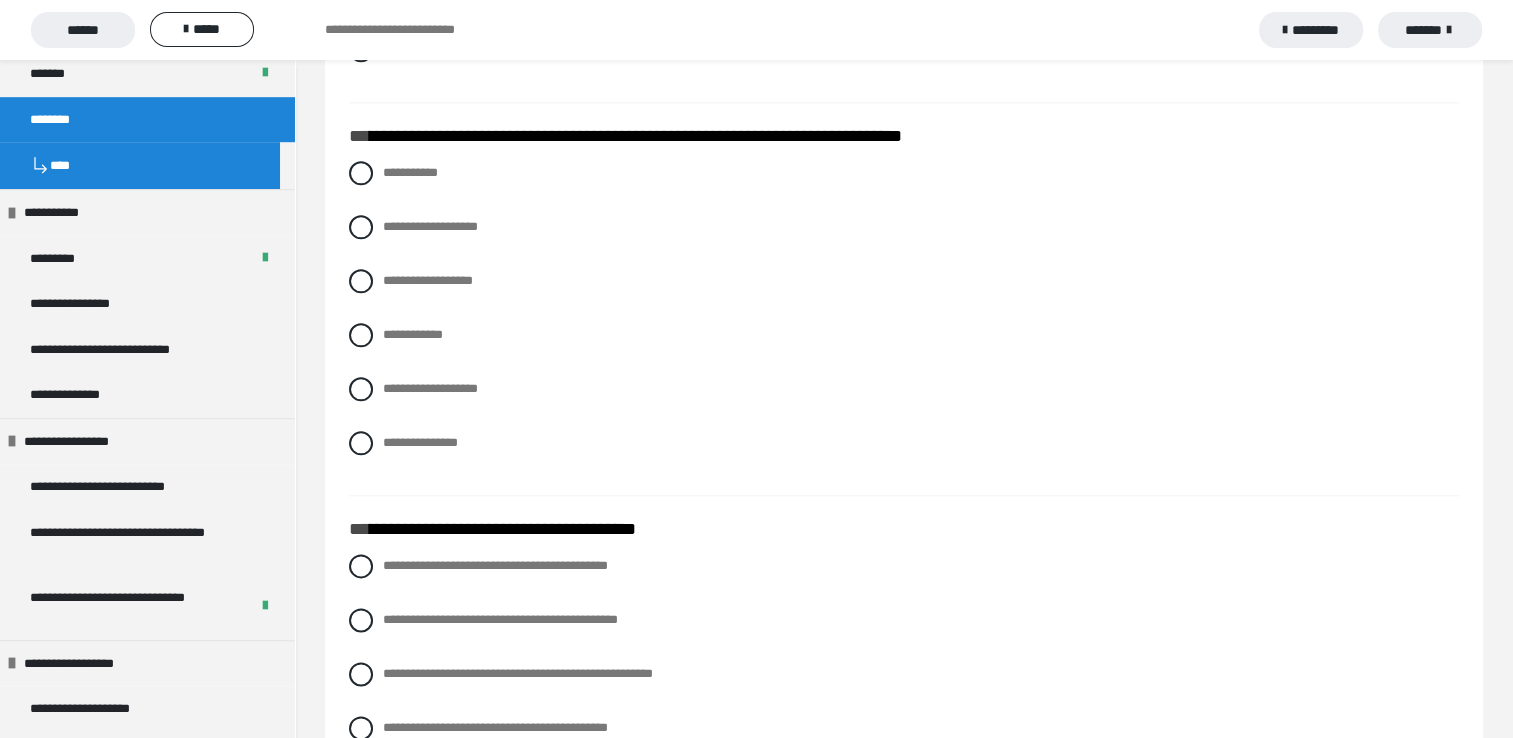 scroll, scrollTop: 2339, scrollLeft: 0, axis: vertical 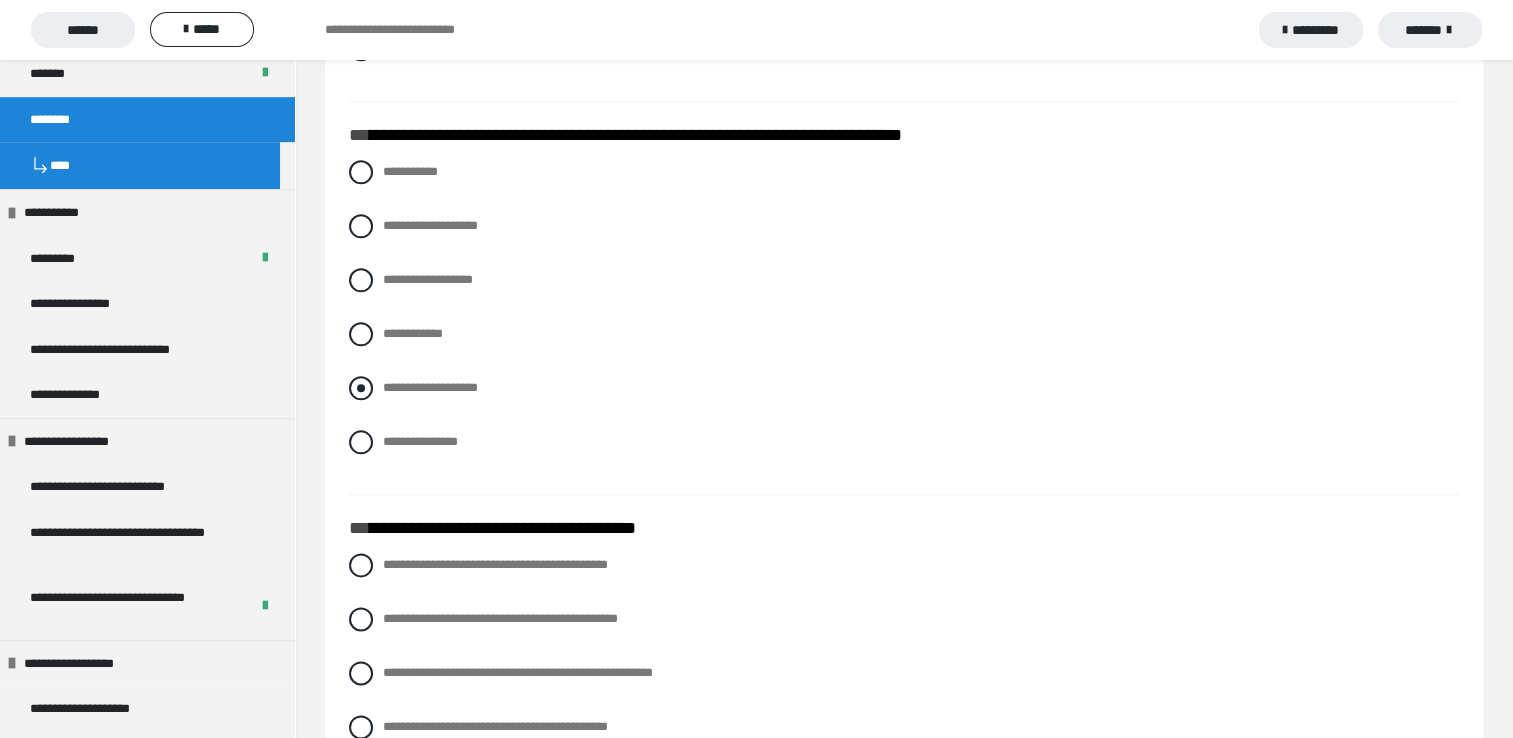 click at bounding box center [361, 388] 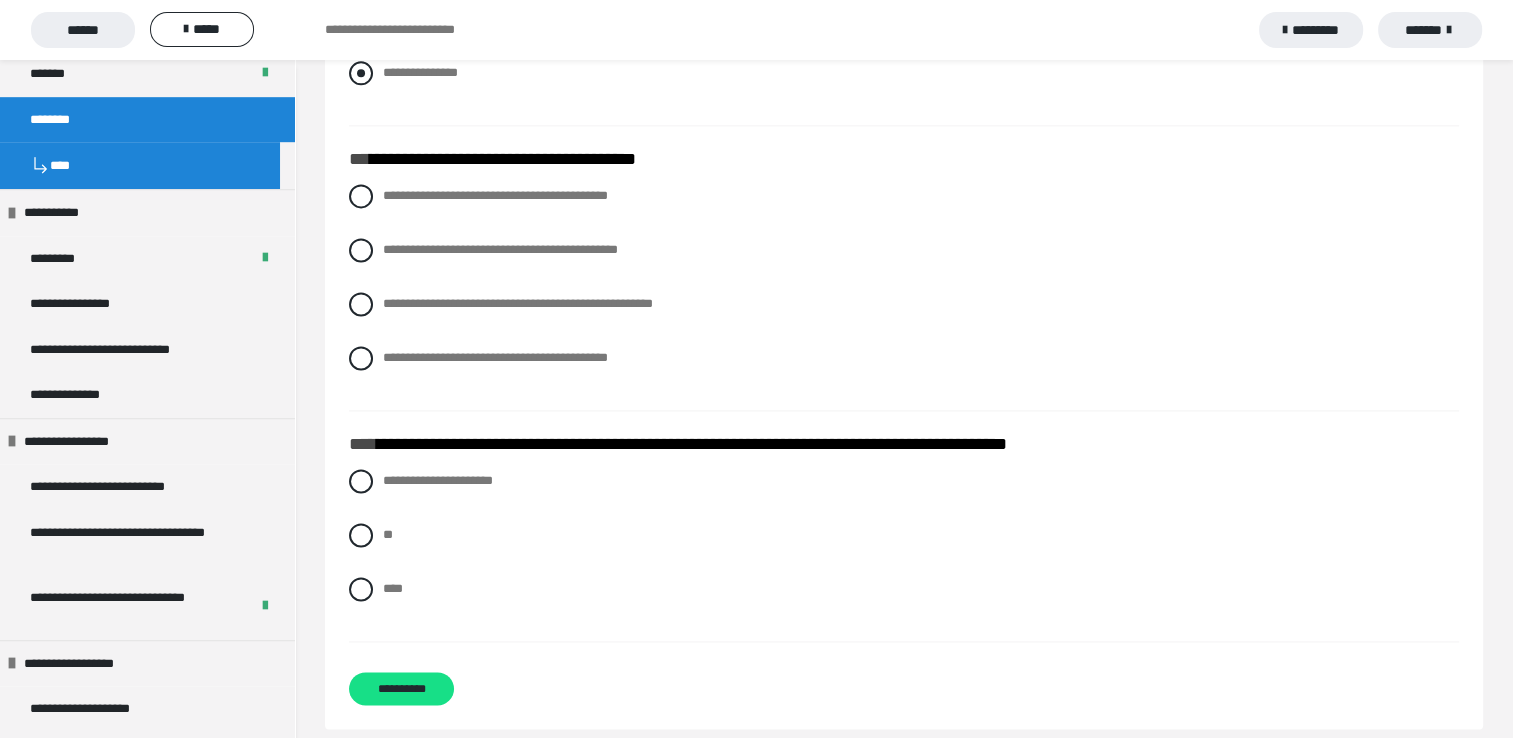 scroll, scrollTop: 2724, scrollLeft: 0, axis: vertical 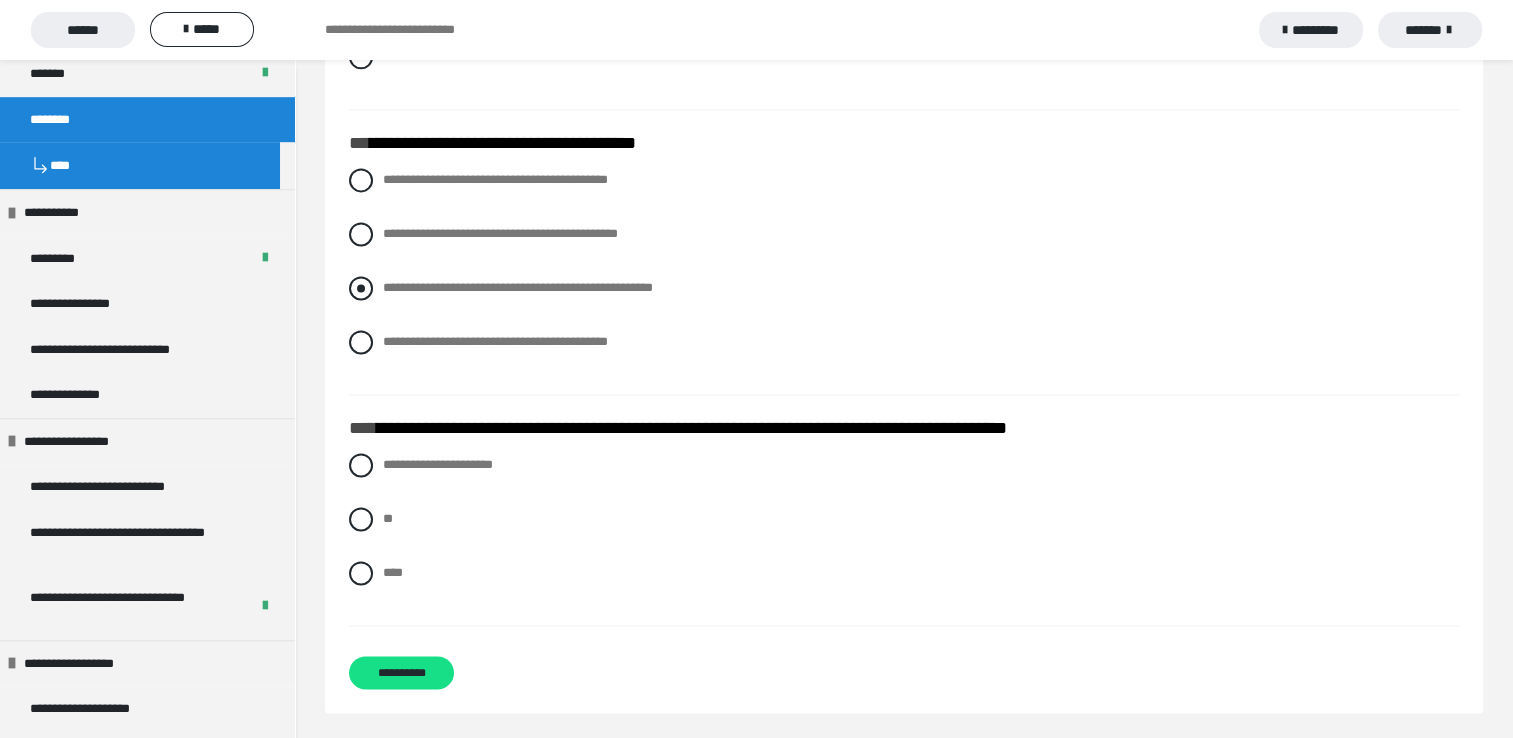 click at bounding box center [361, 288] 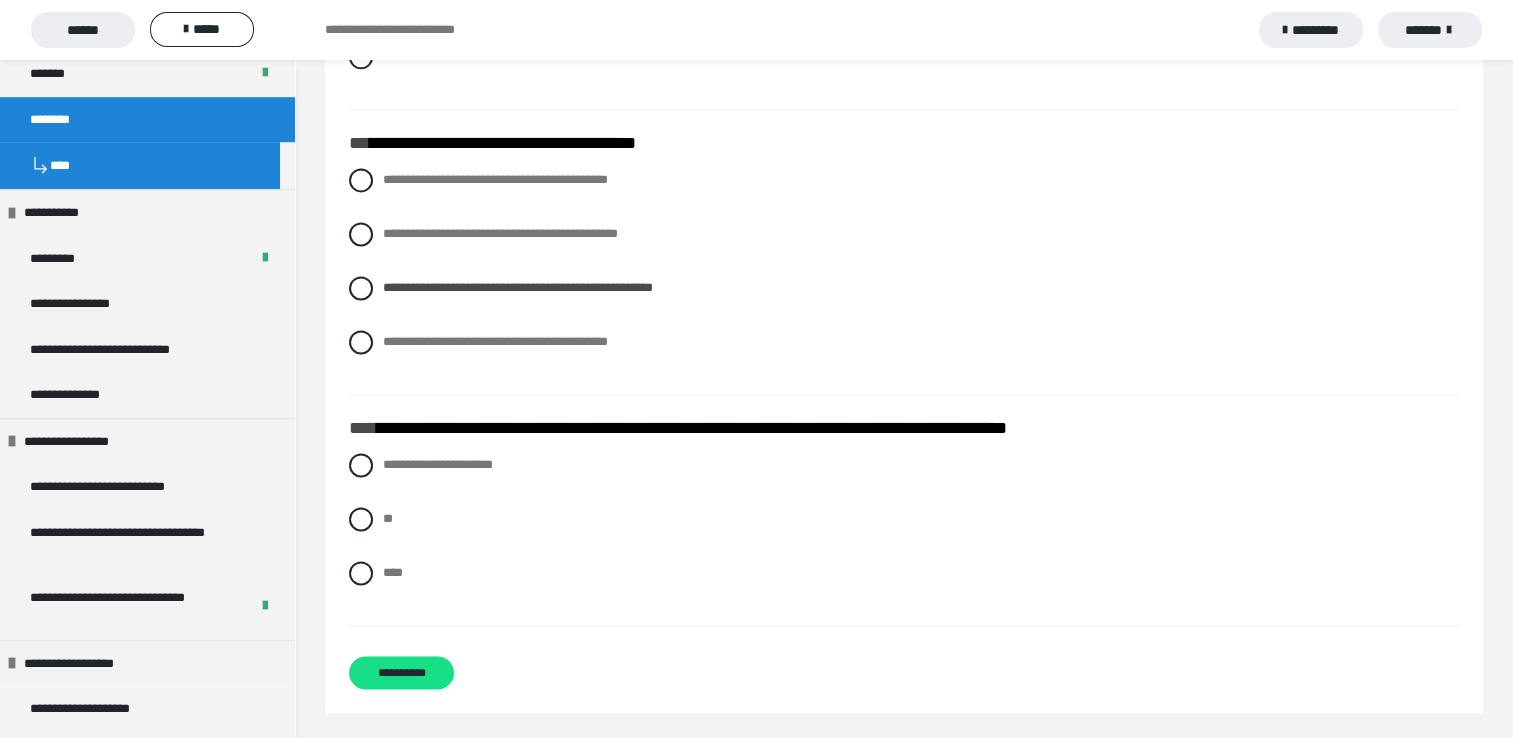 scroll, scrollTop: 2731, scrollLeft: 0, axis: vertical 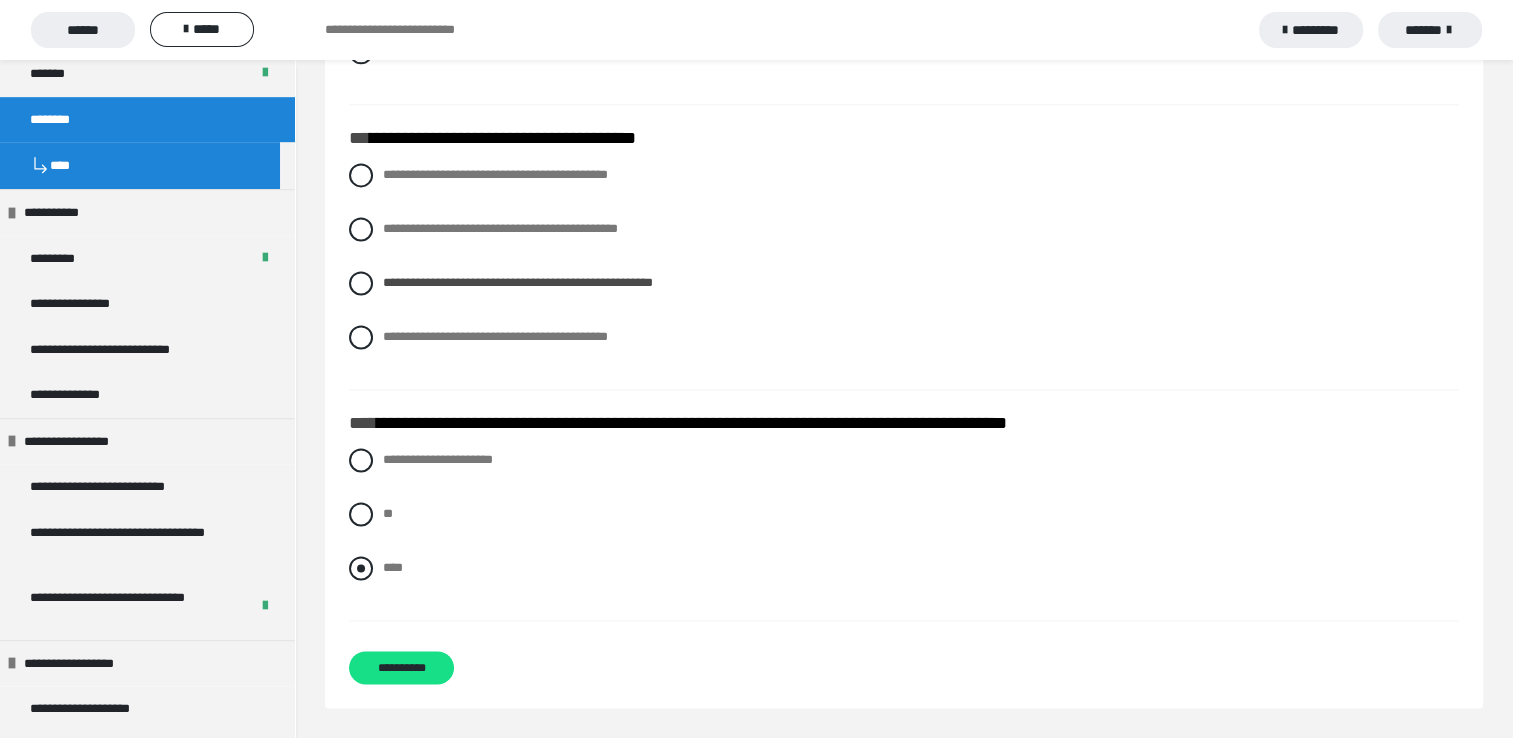 click at bounding box center (361, 568) 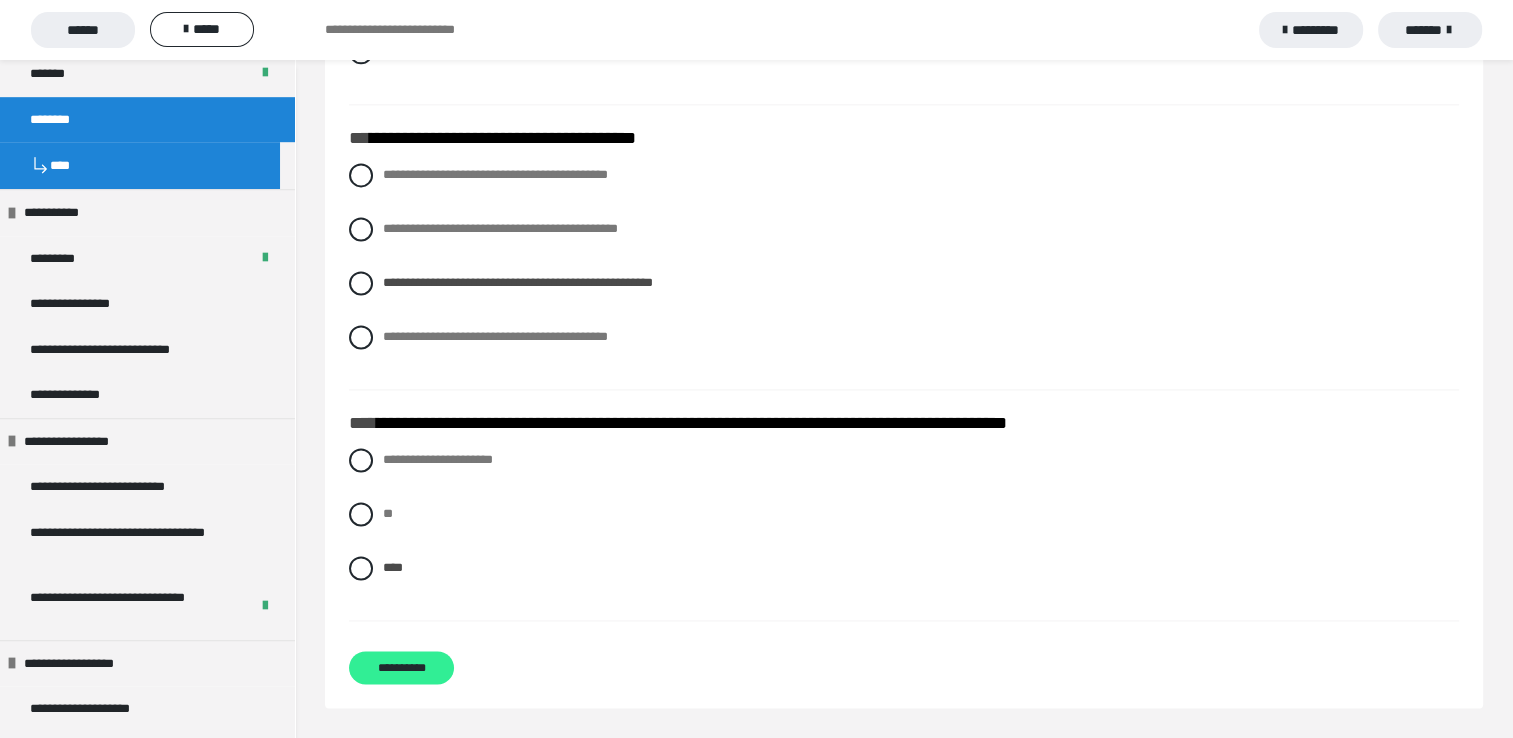 click on "**********" at bounding box center (401, 667) 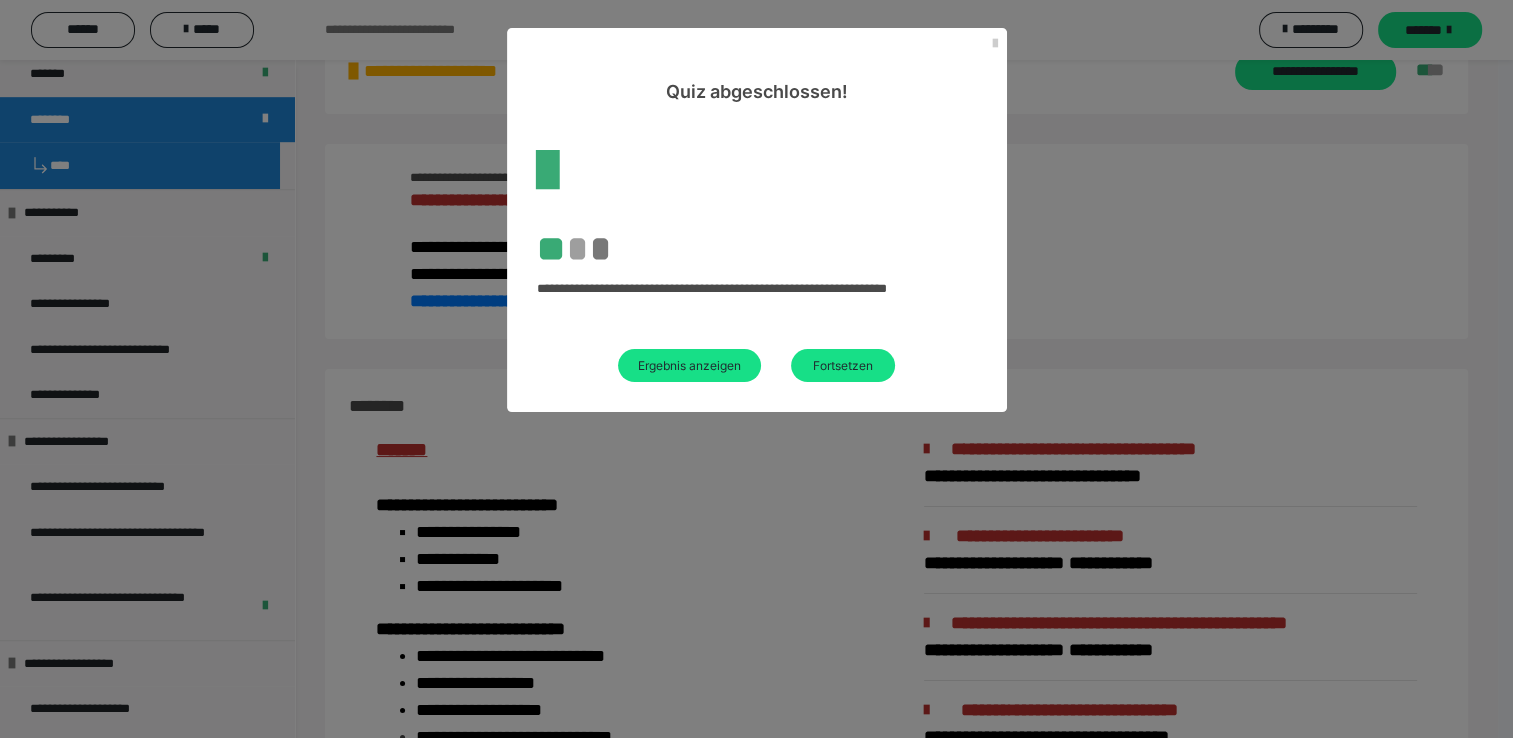 scroll, scrollTop: 2153, scrollLeft: 0, axis: vertical 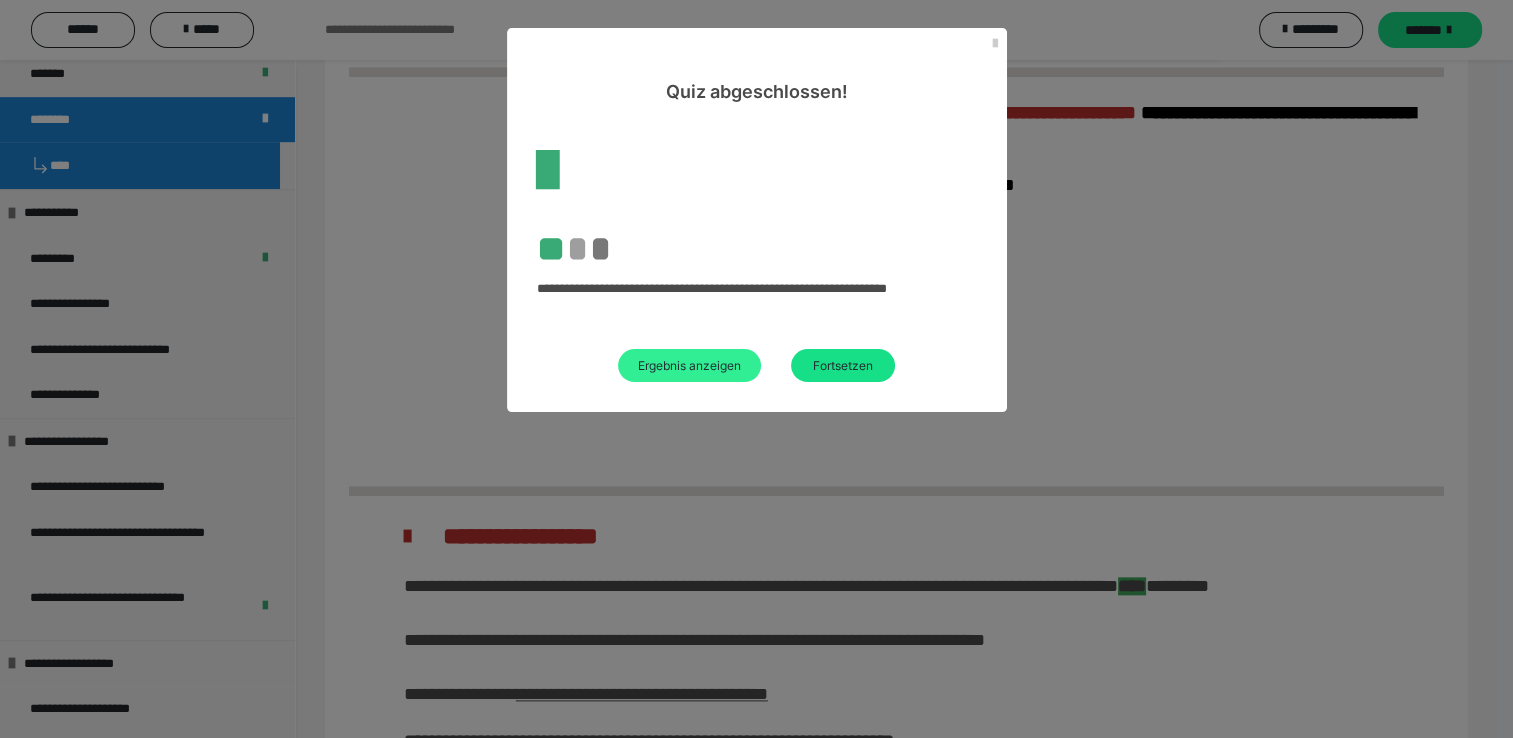 click on "Ergebnis anzeigen" at bounding box center (689, 365) 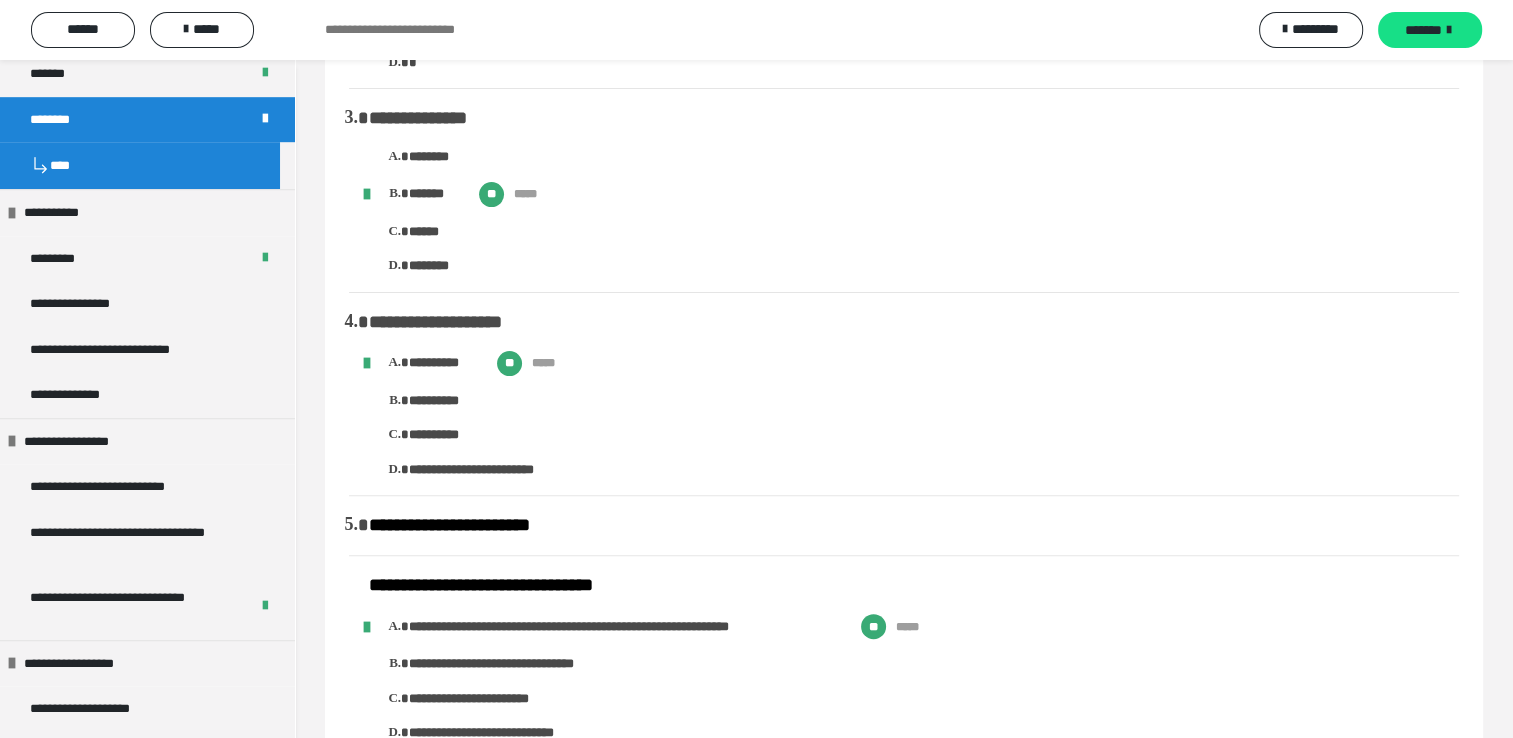 scroll, scrollTop: 563, scrollLeft: 0, axis: vertical 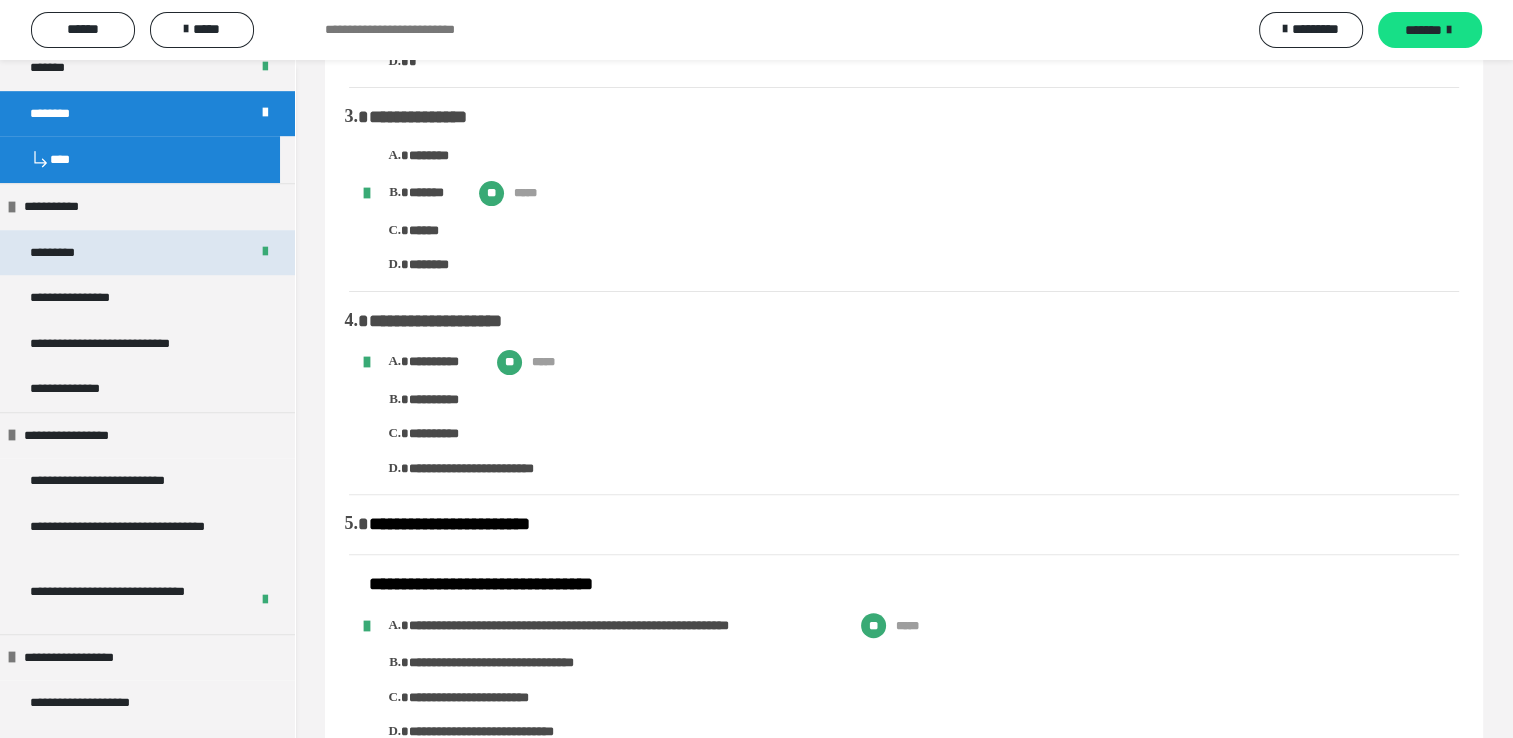 click on "*********" at bounding box center [147, 253] 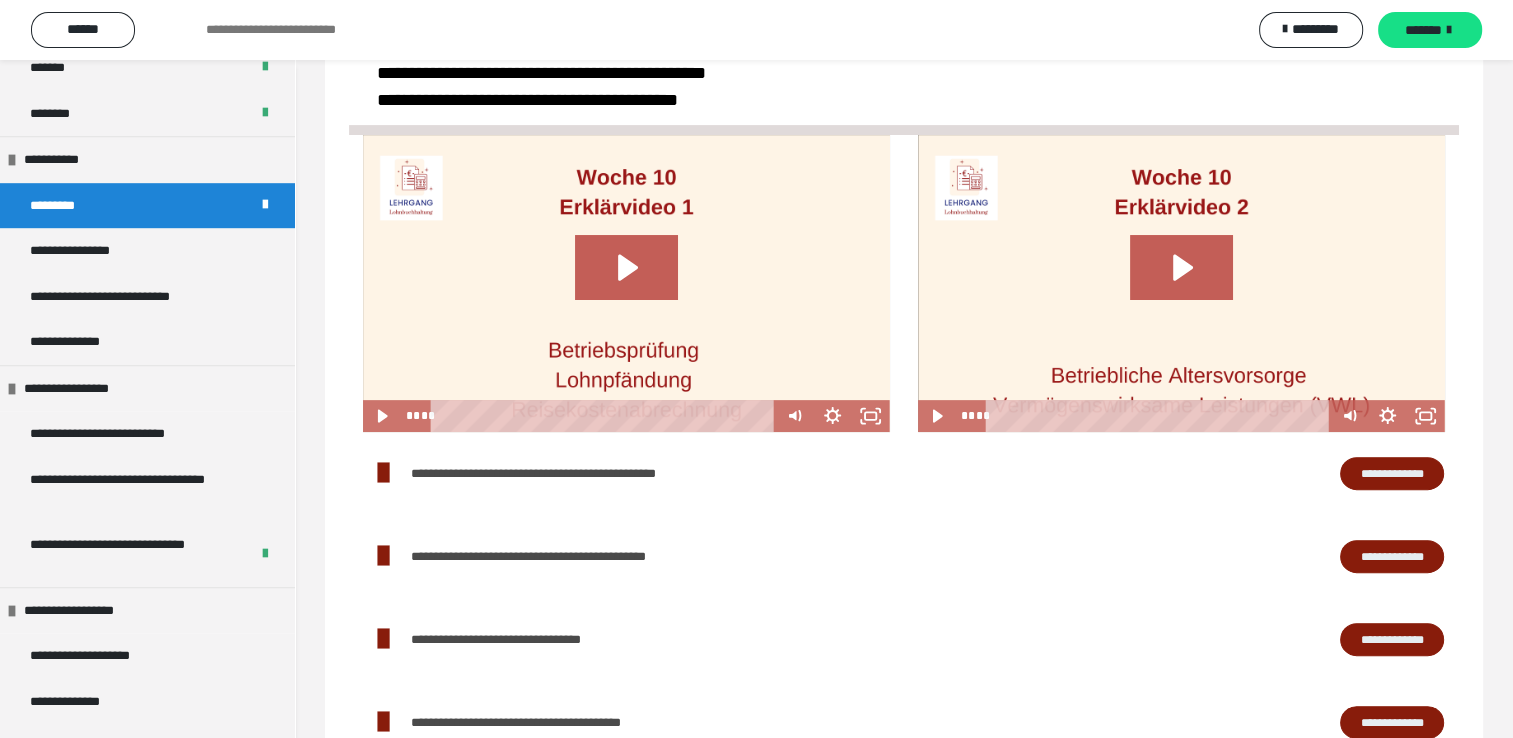click on "**********" at bounding box center [147, 274] 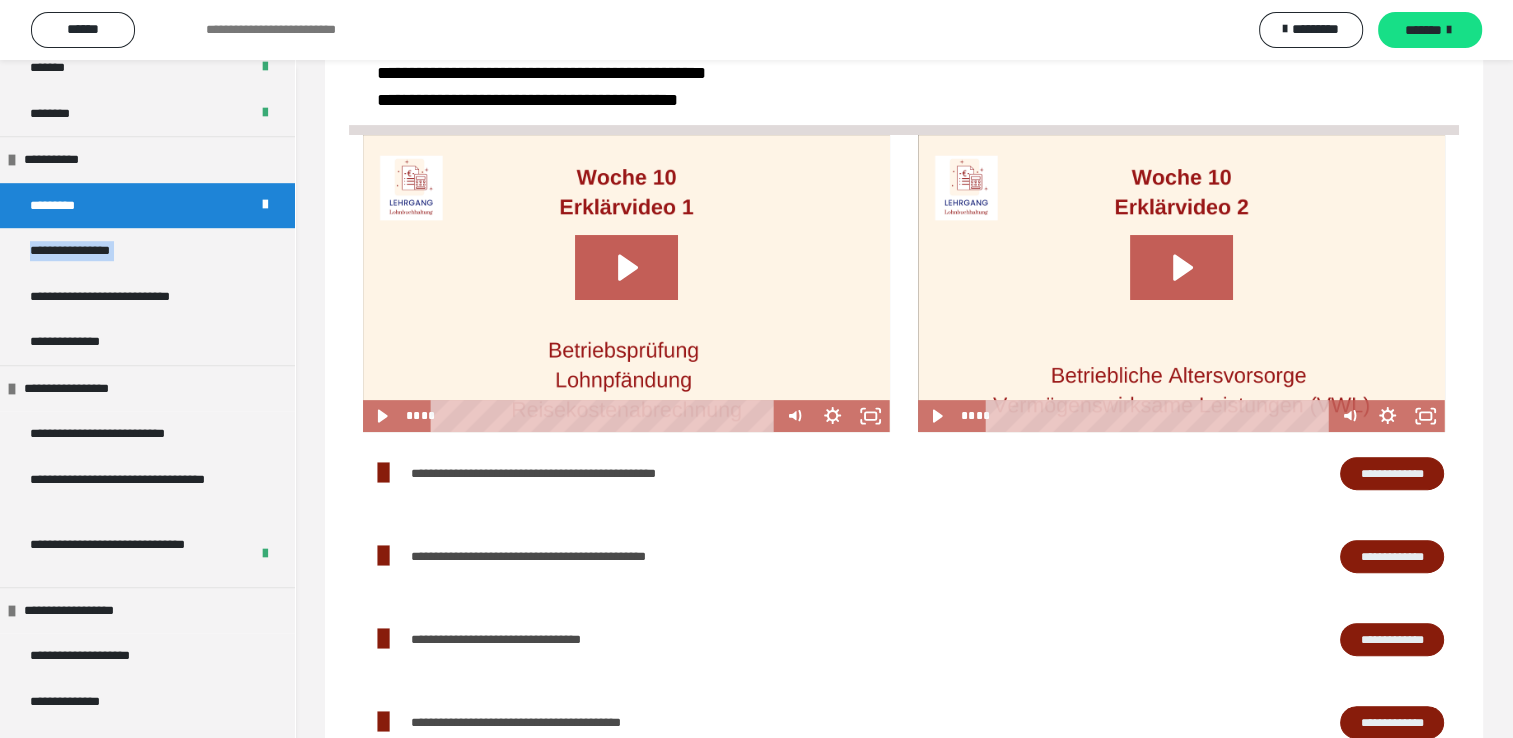 scroll, scrollTop: 60, scrollLeft: 0, axis: vertical 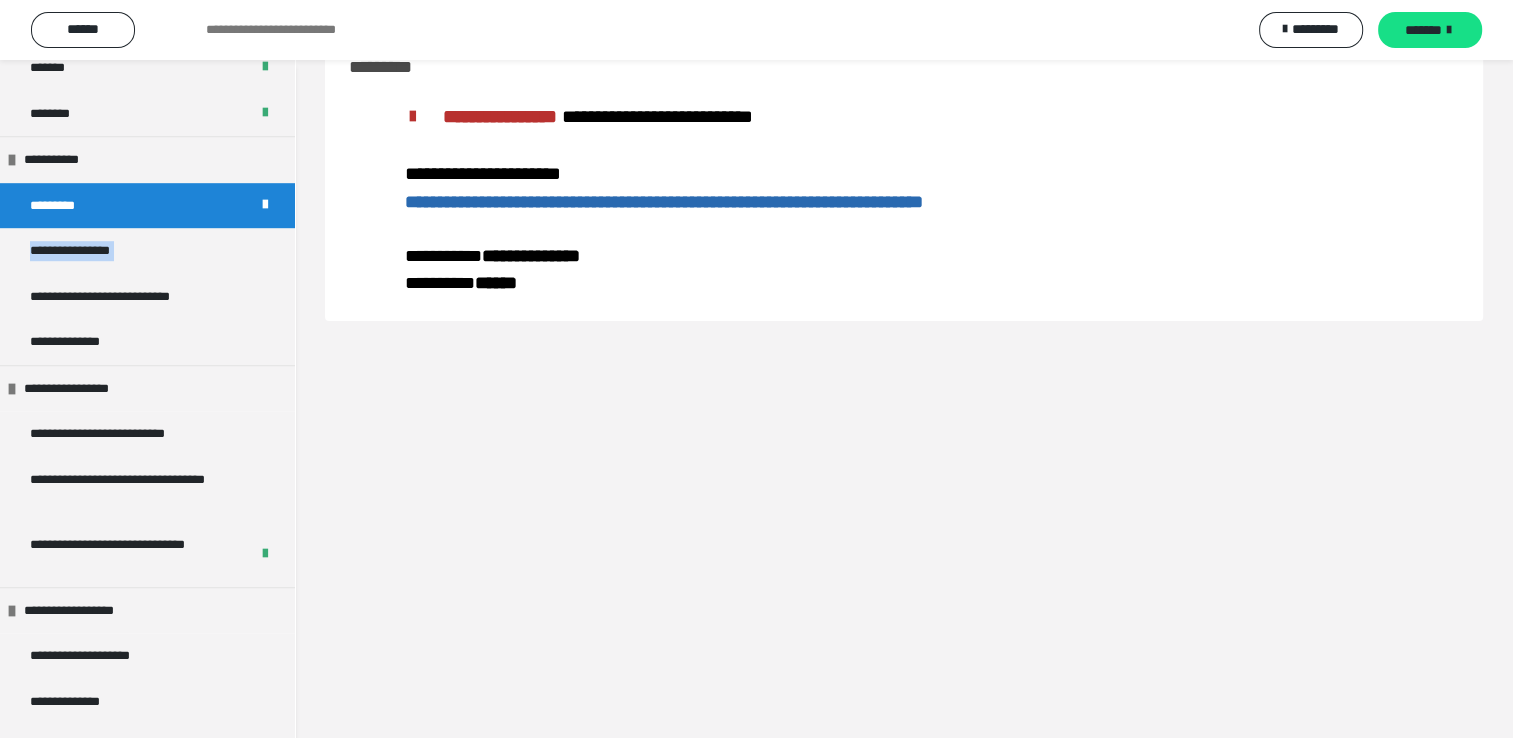 click on "**********" at bounding box center [664, 202] 